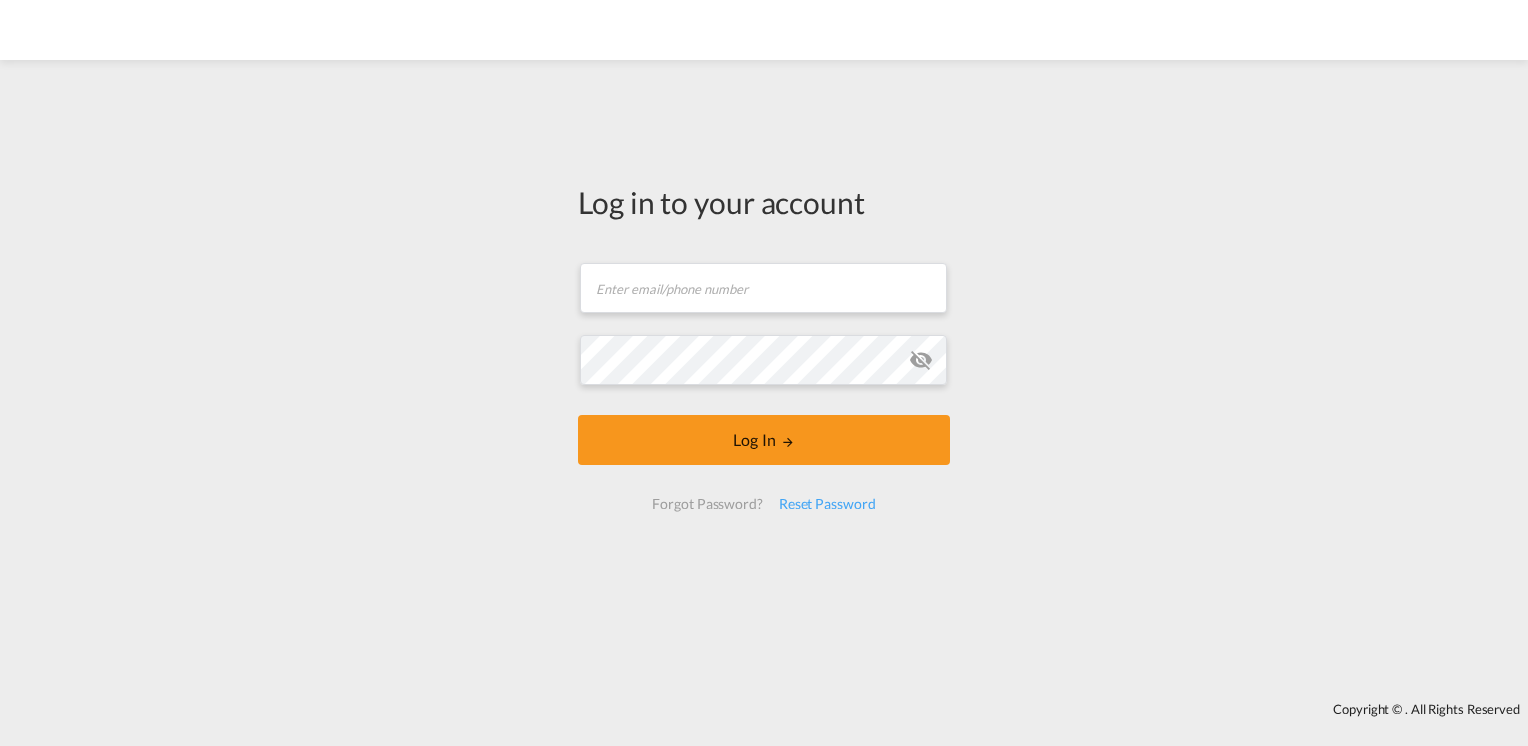 scroll, scrollTop: 0, scrollLeft: 0, axis: both 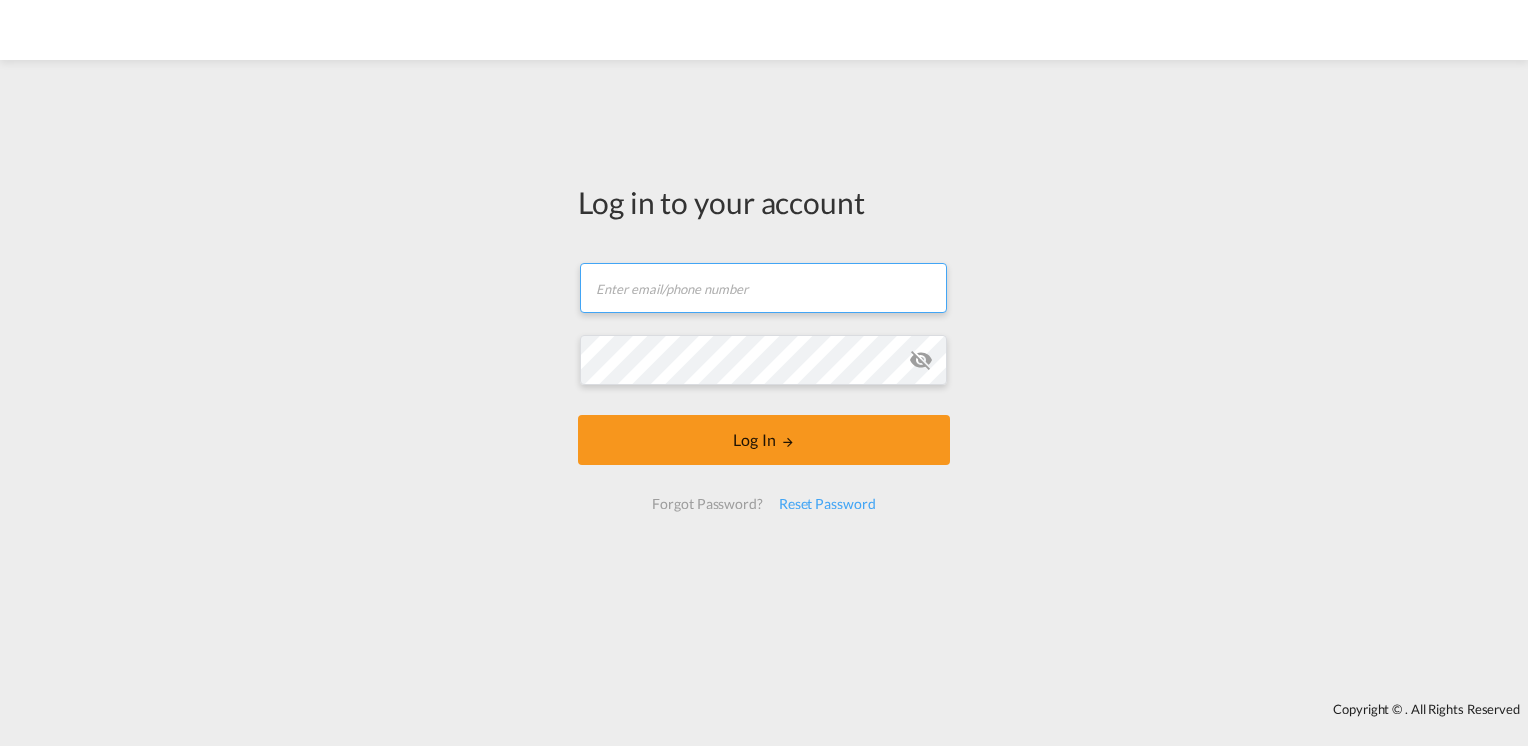 click at bounding box center (763, 288) 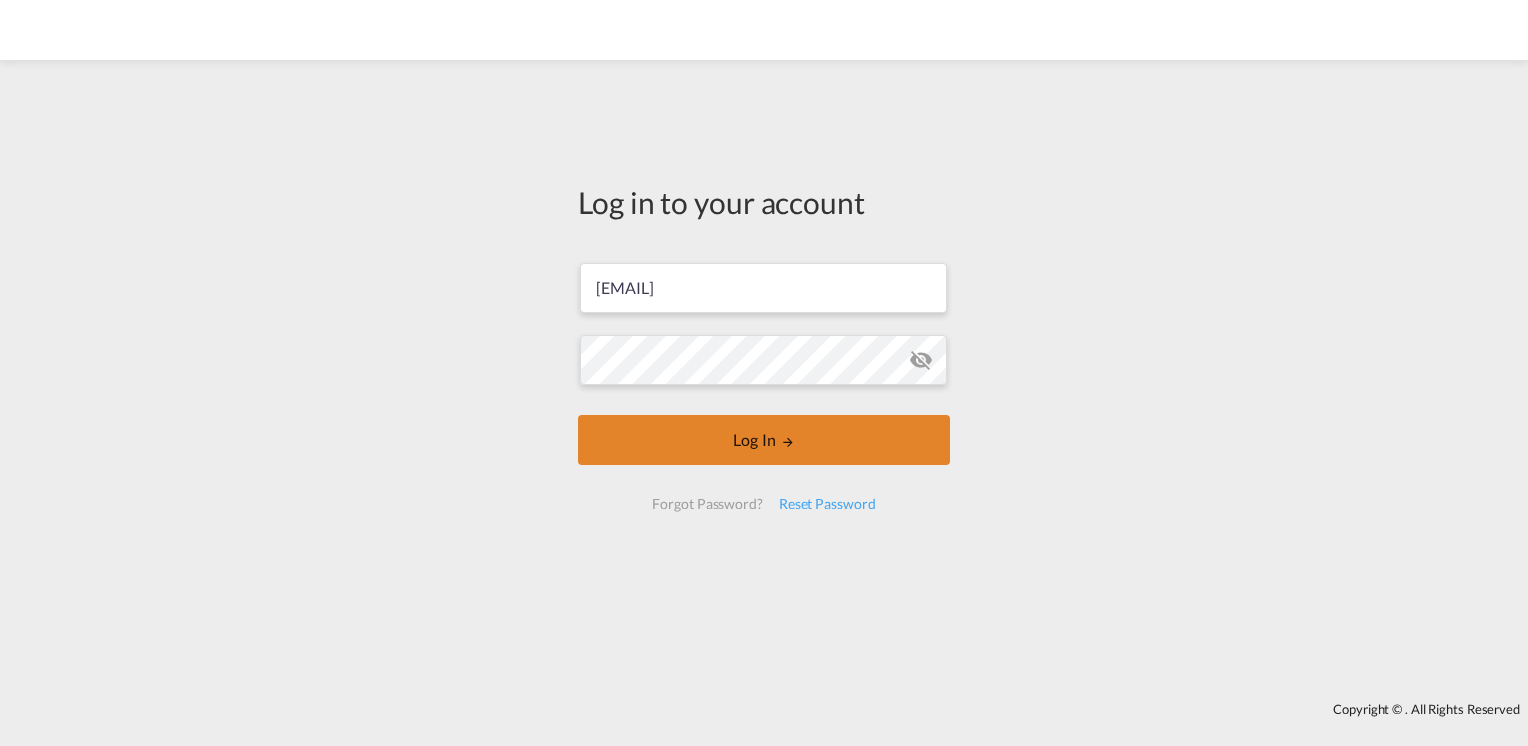 click on "Log In" at bounding box center (764, 440) 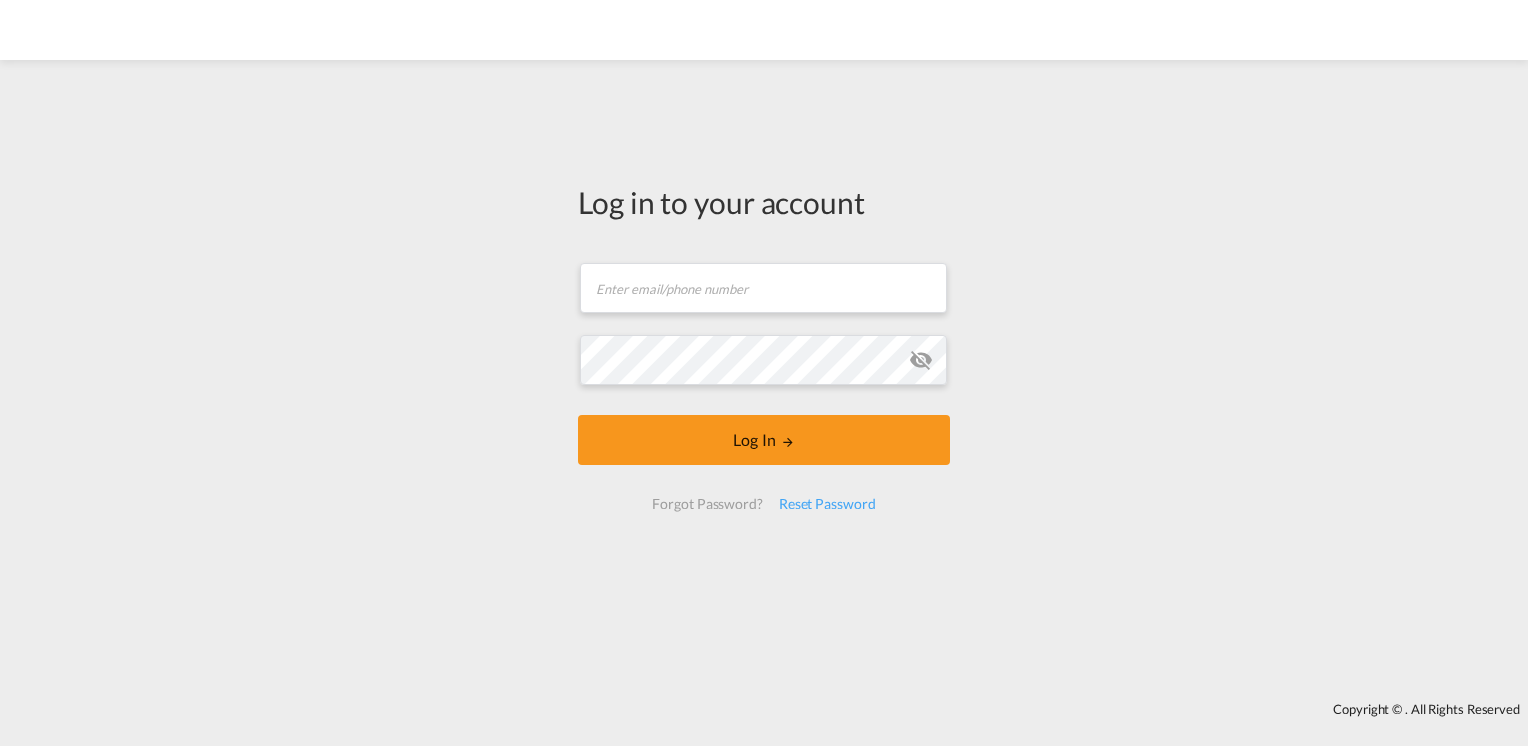 scroll, scrollTop: 0, scrollLeft: 0, axis: both 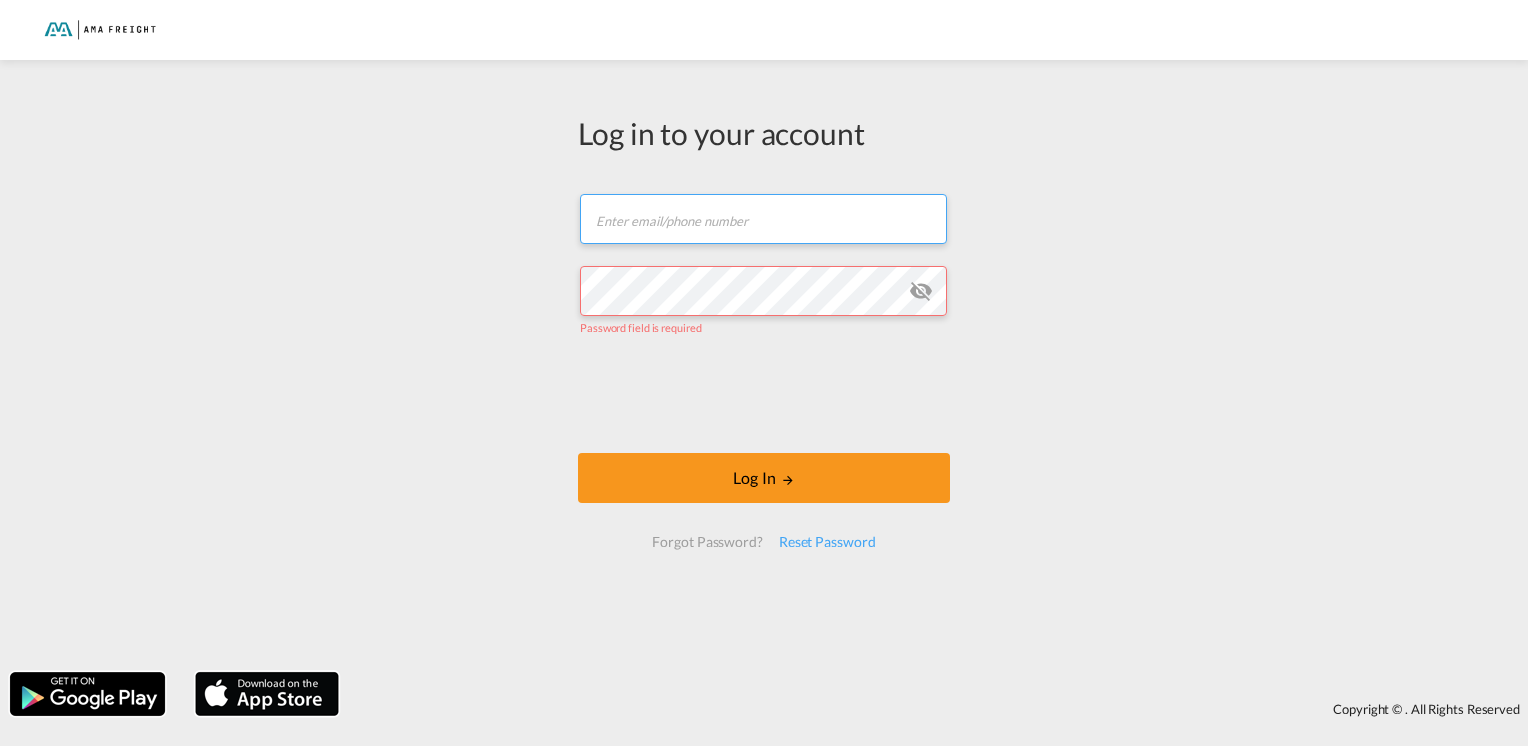 click at bounding box center (763, 219) 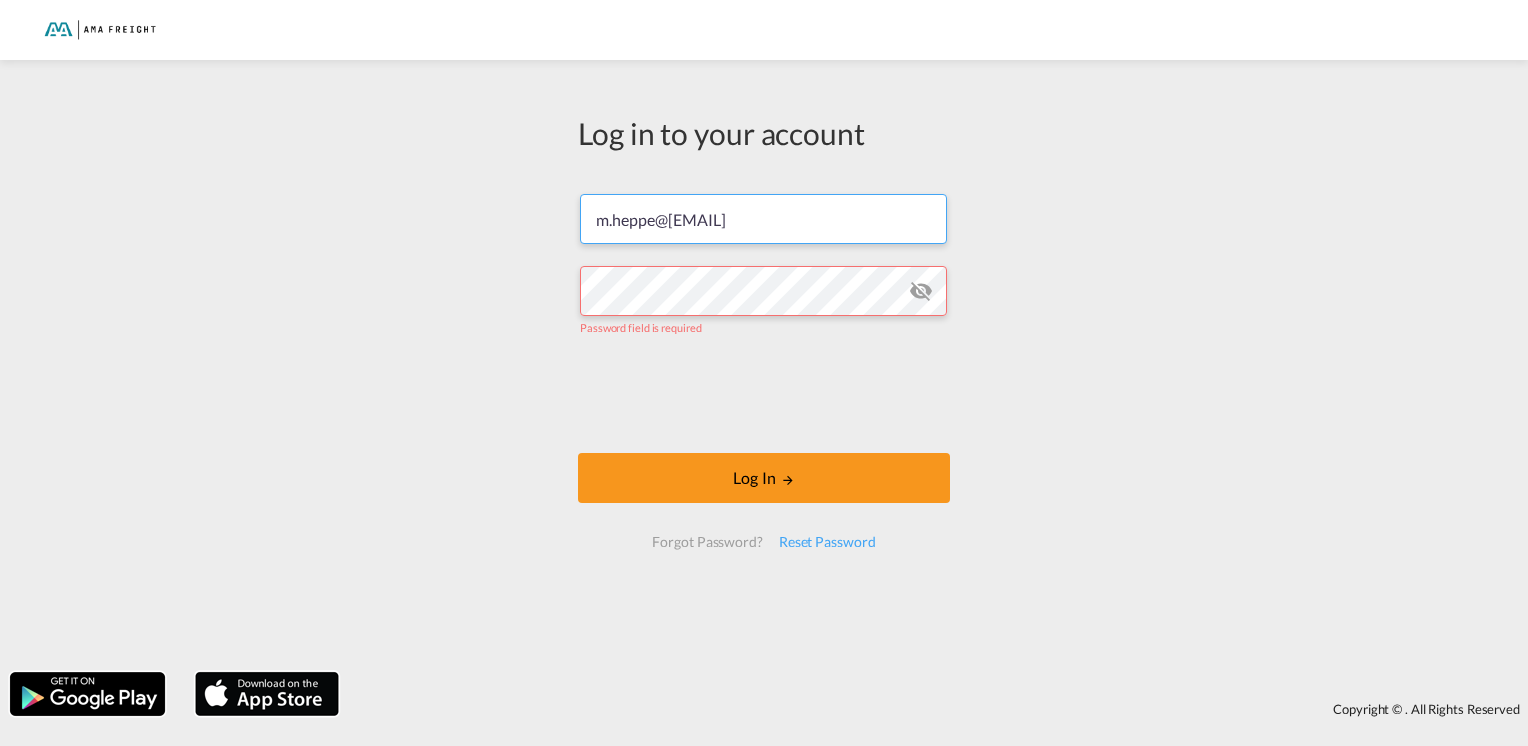 type on "m.heppe@[EMAIL]" 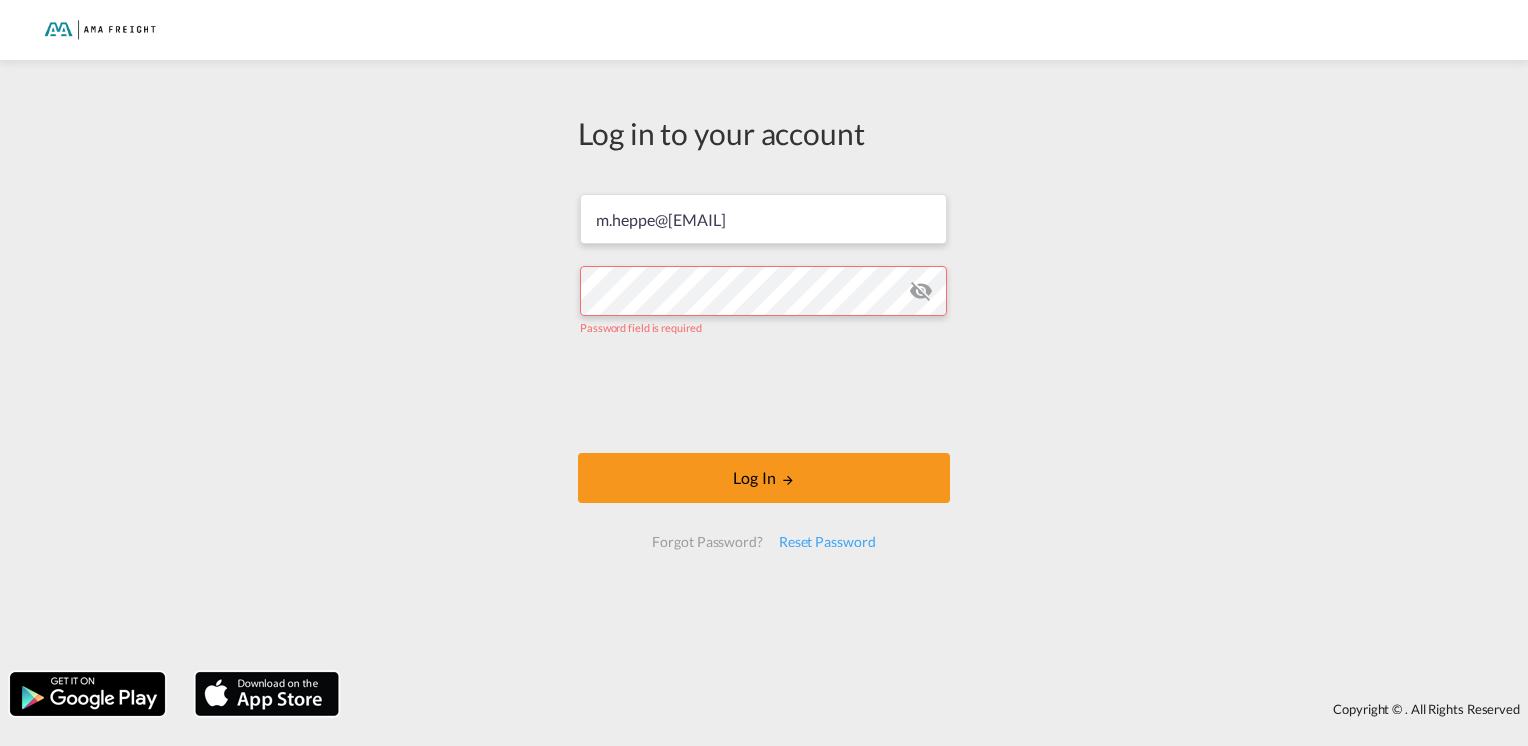click on "Log in to your account m.heppe@[EMAIL]
Password field is required
Log In
Forgot Password?
Reset Password" at bounding box center [764, 366] 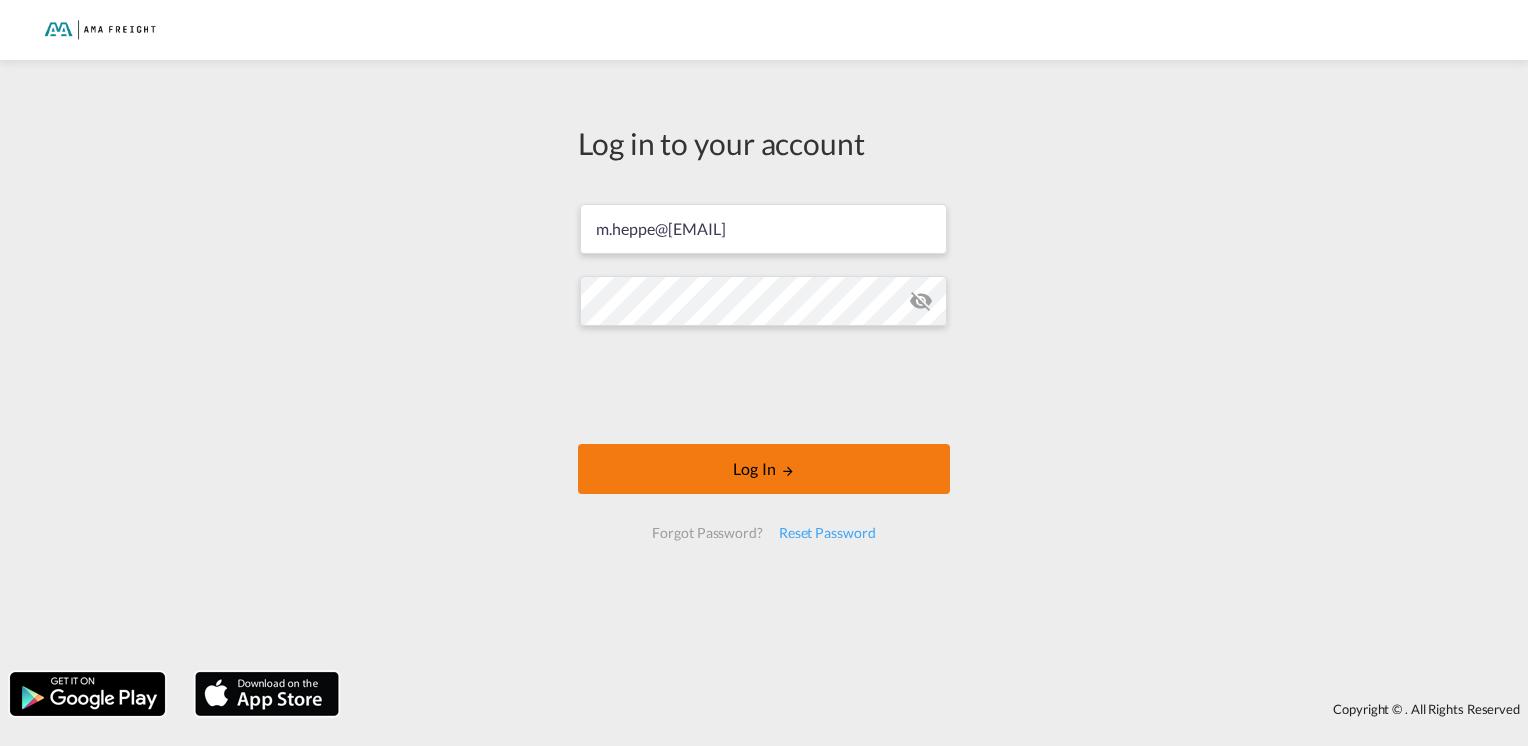 click on "Log In" at bounding box center [764, 469] 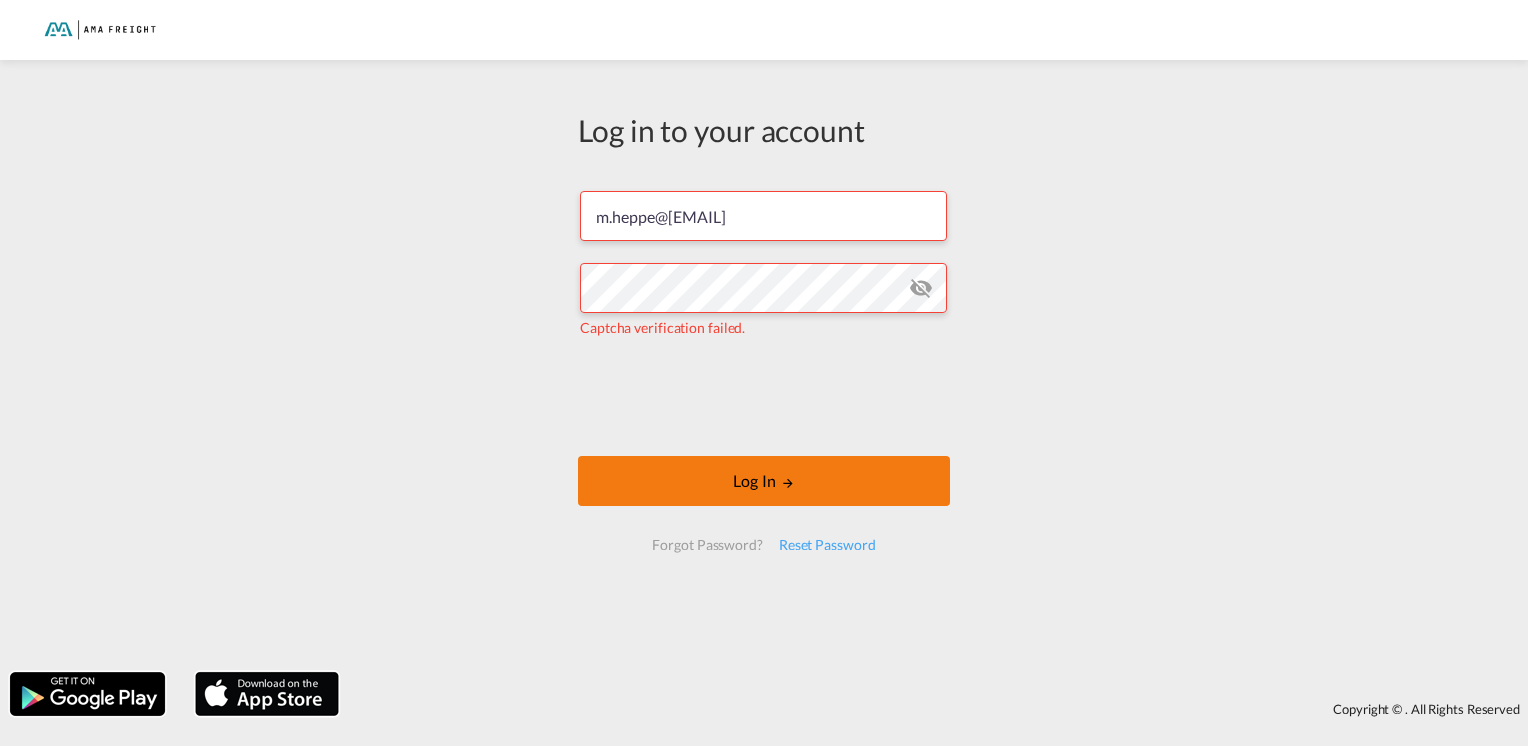 click on "Log In" at bounding box center [764, 481] 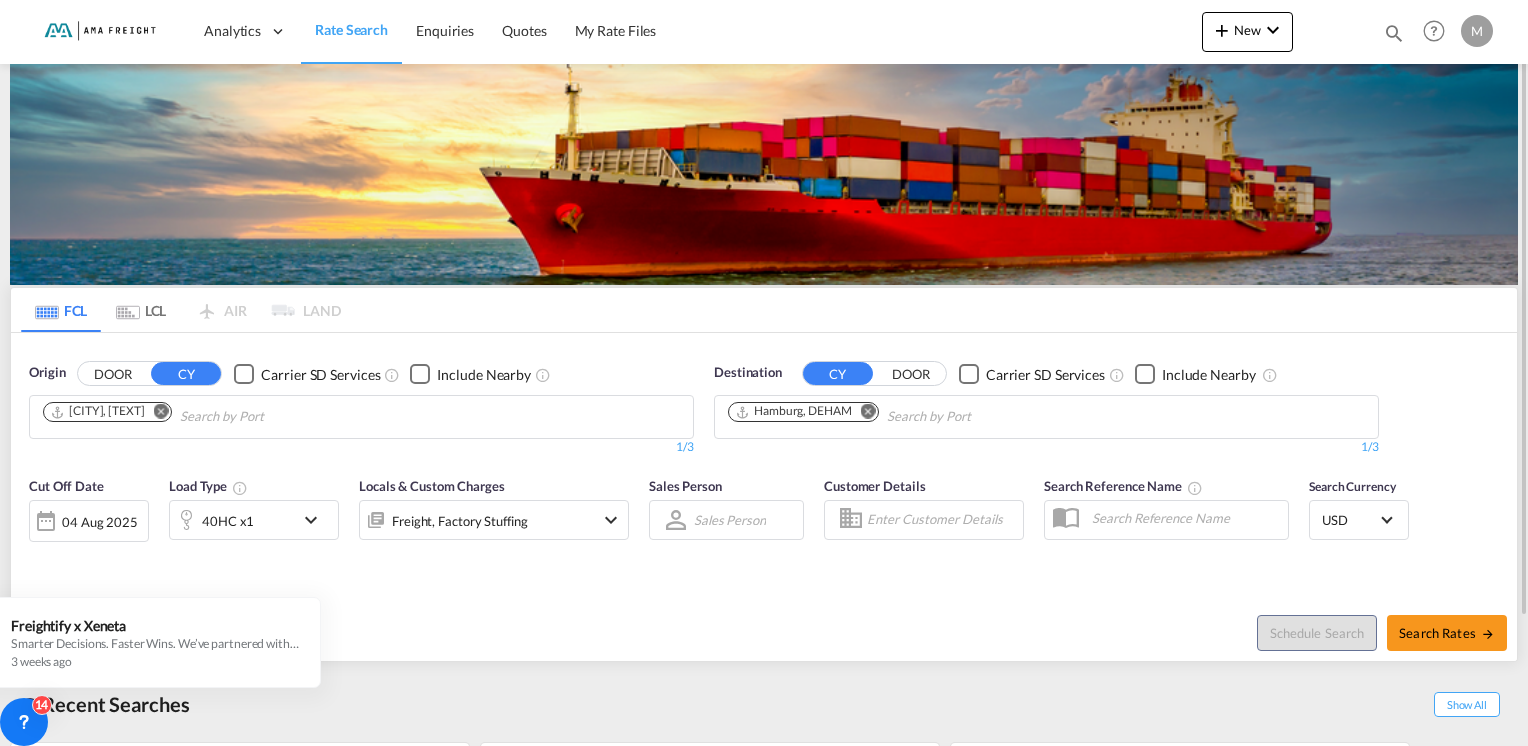 scroll, scrollTop: 100, scrollLeft: 0, axis: vertical 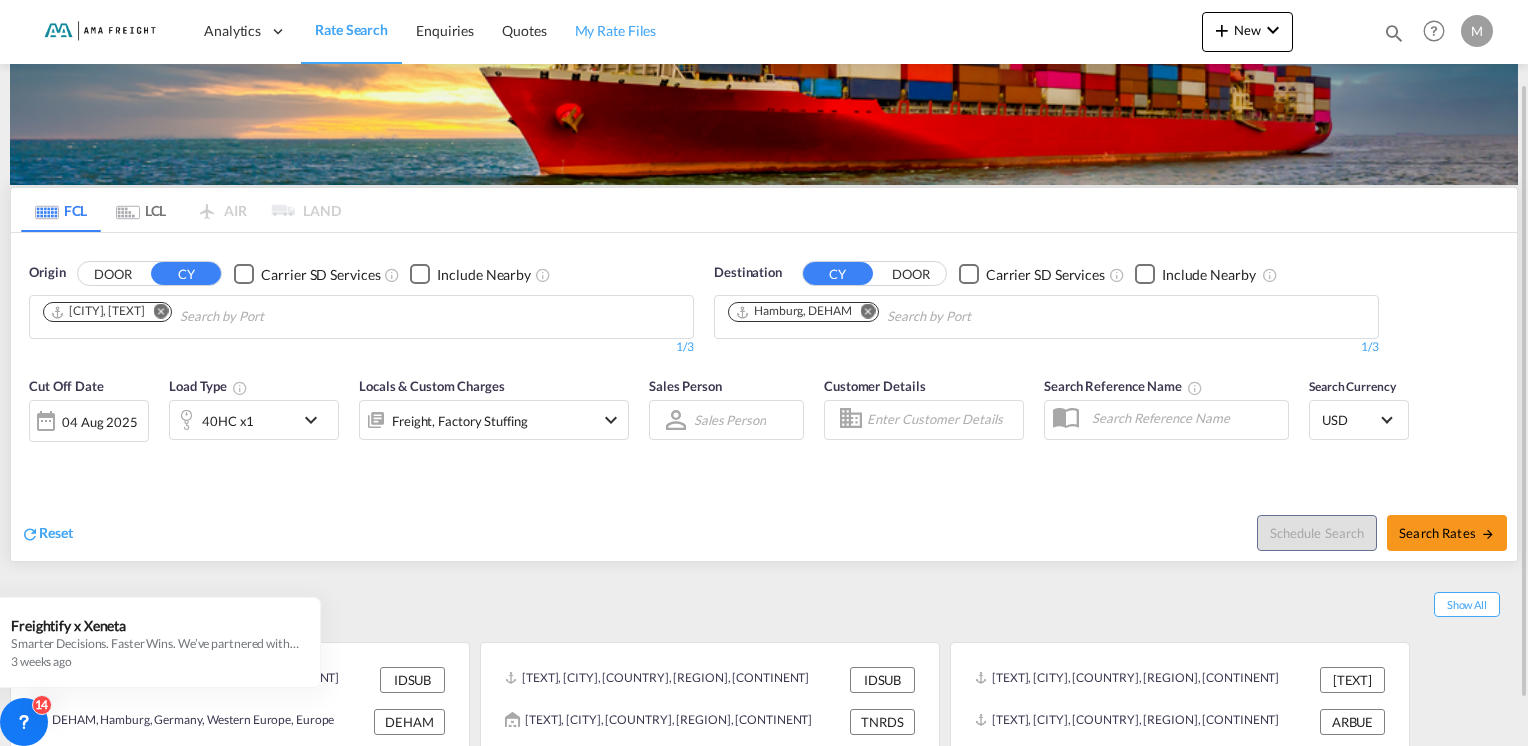 click on "My Rate Files" at bounding box center [616, 30] 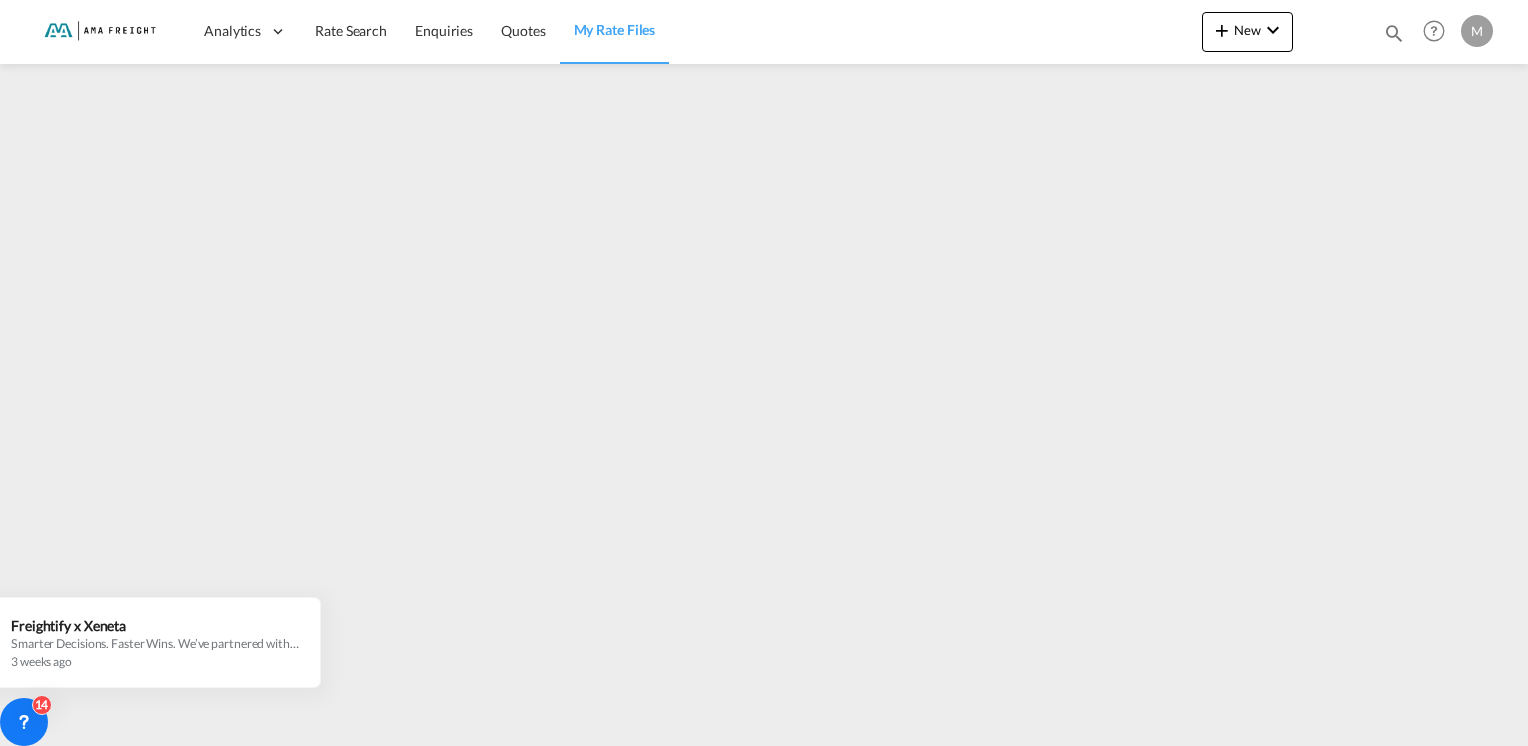 scroll, scrollTop: 0, scrollLeft: 0, axis: both 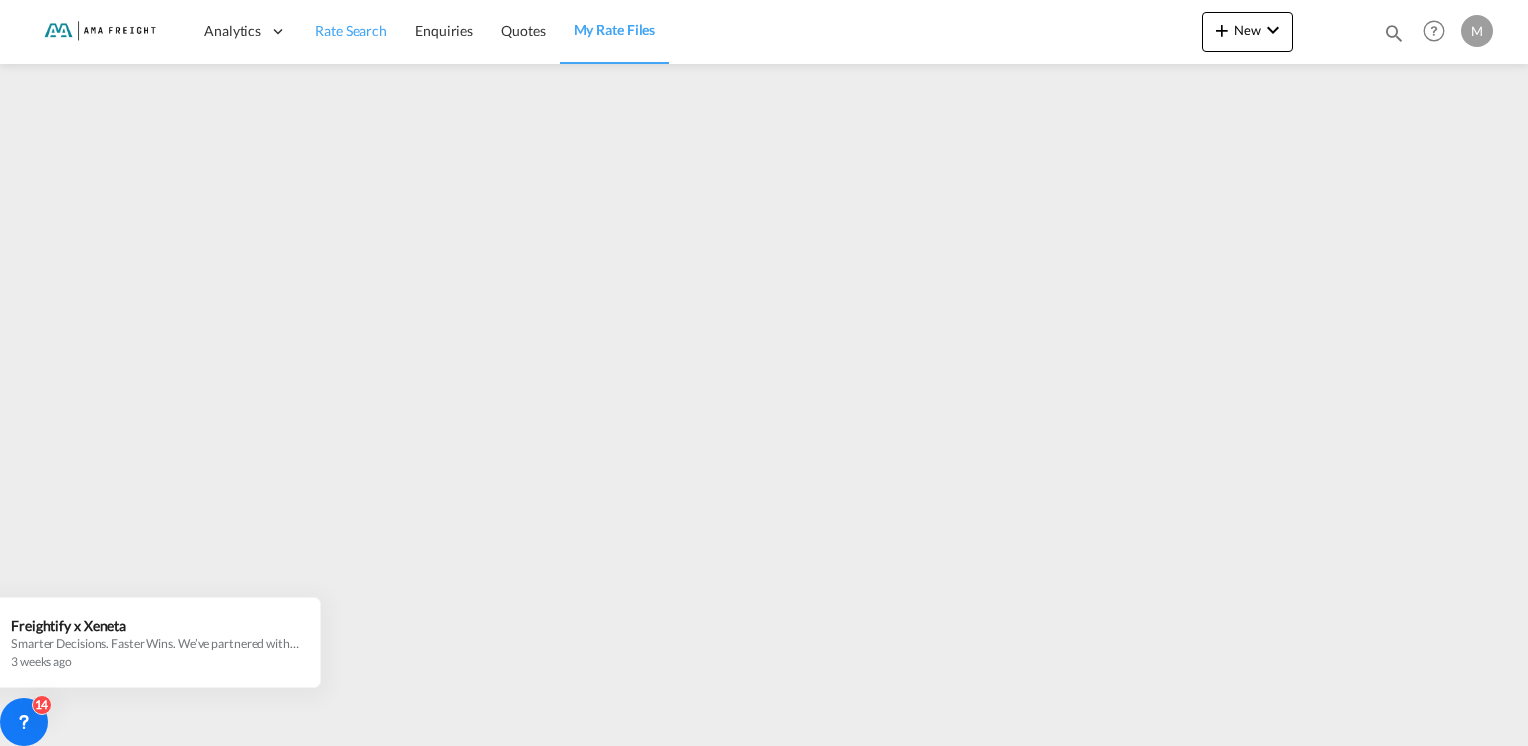 click on "Rate Search" at bounding box center [351, 30] 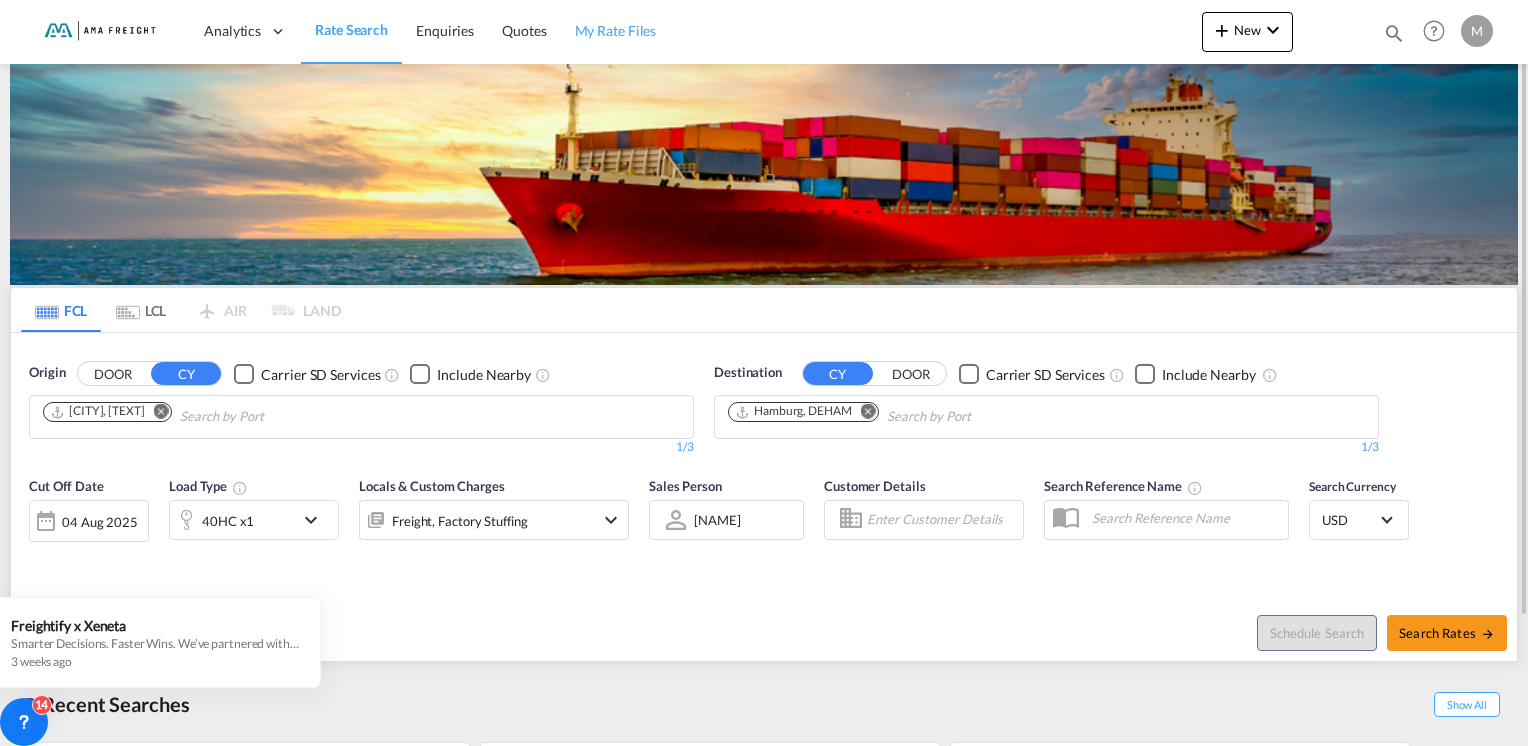 click on "My Rate Files" at bounding box center (616, 30) 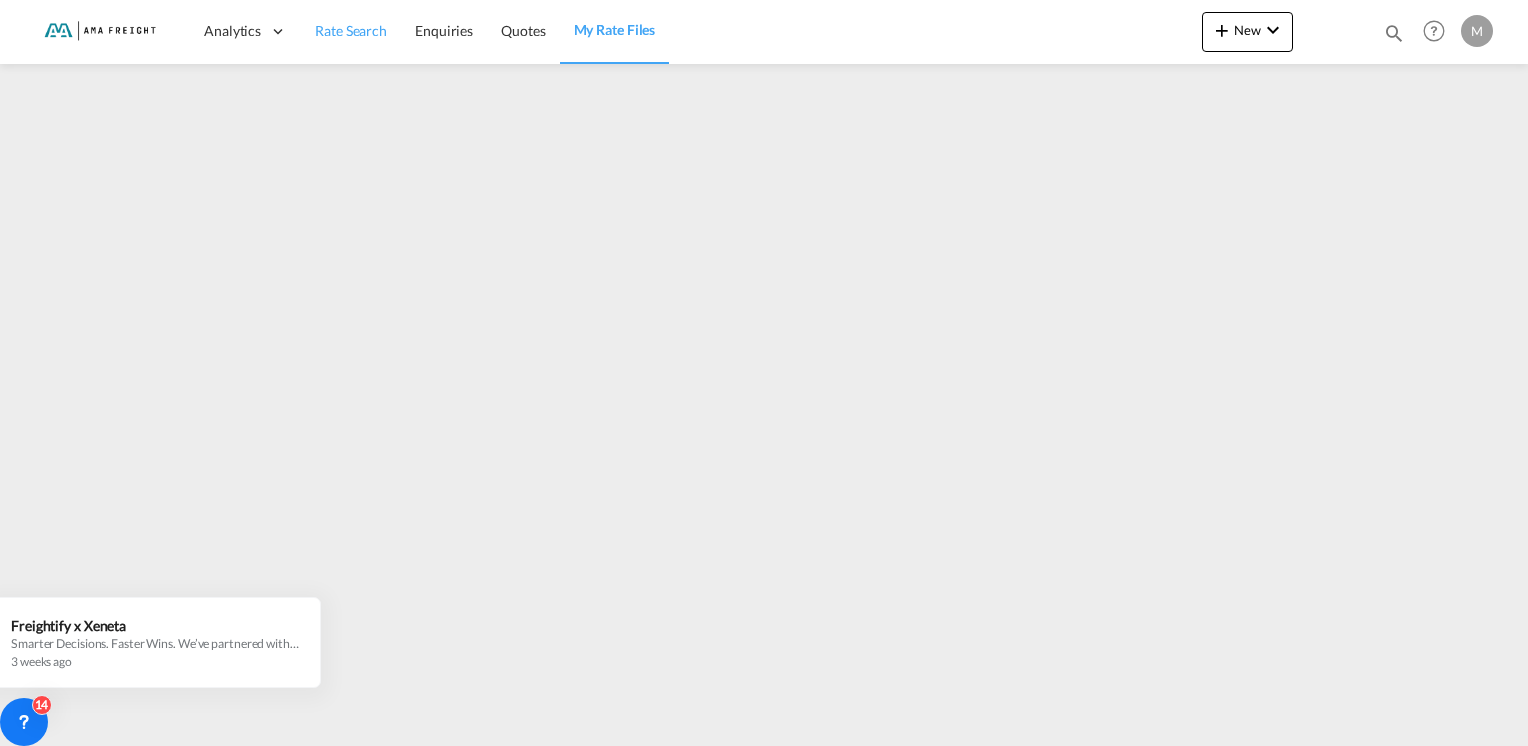 click on "Rate Search" at bounding box center (351, 30) 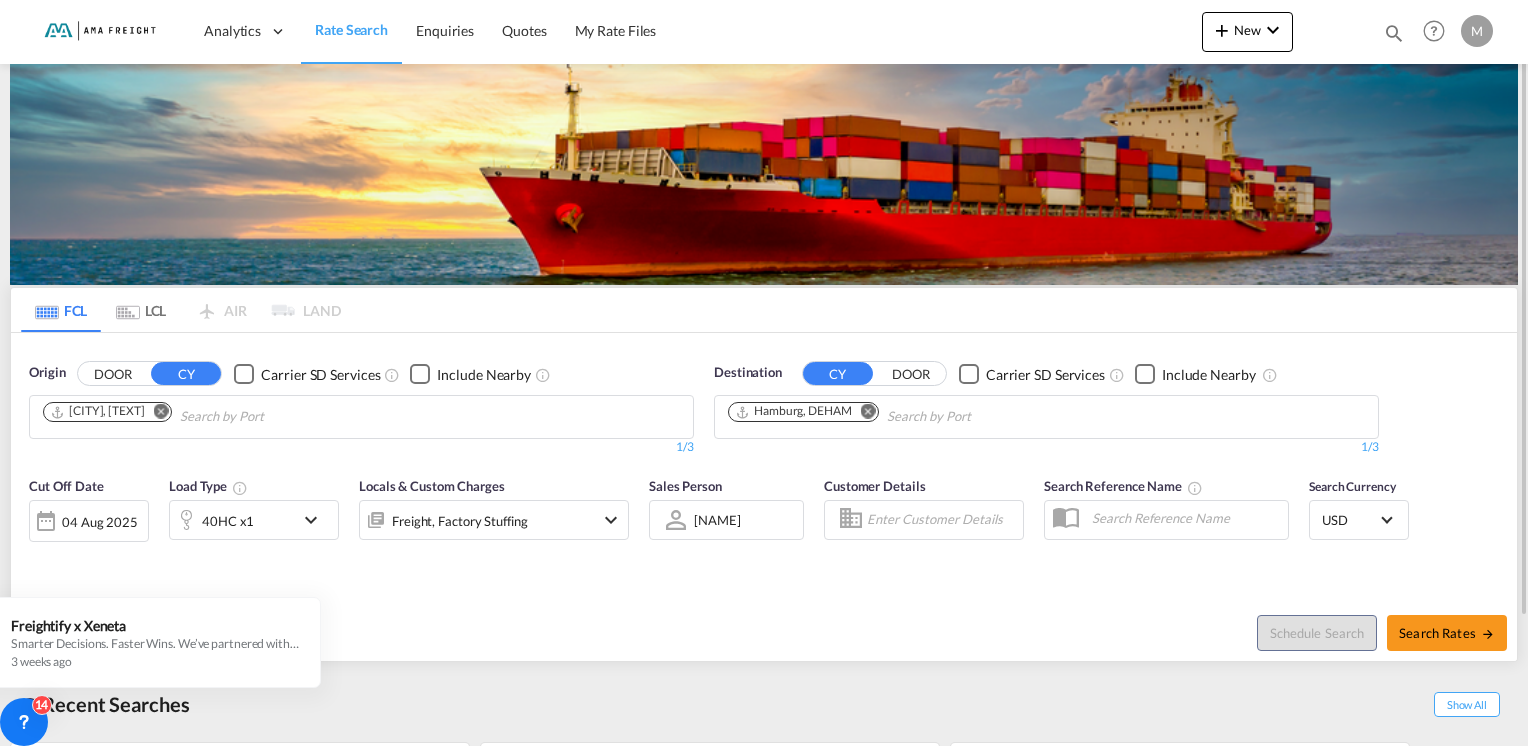 click at bounding box center [161, 411] 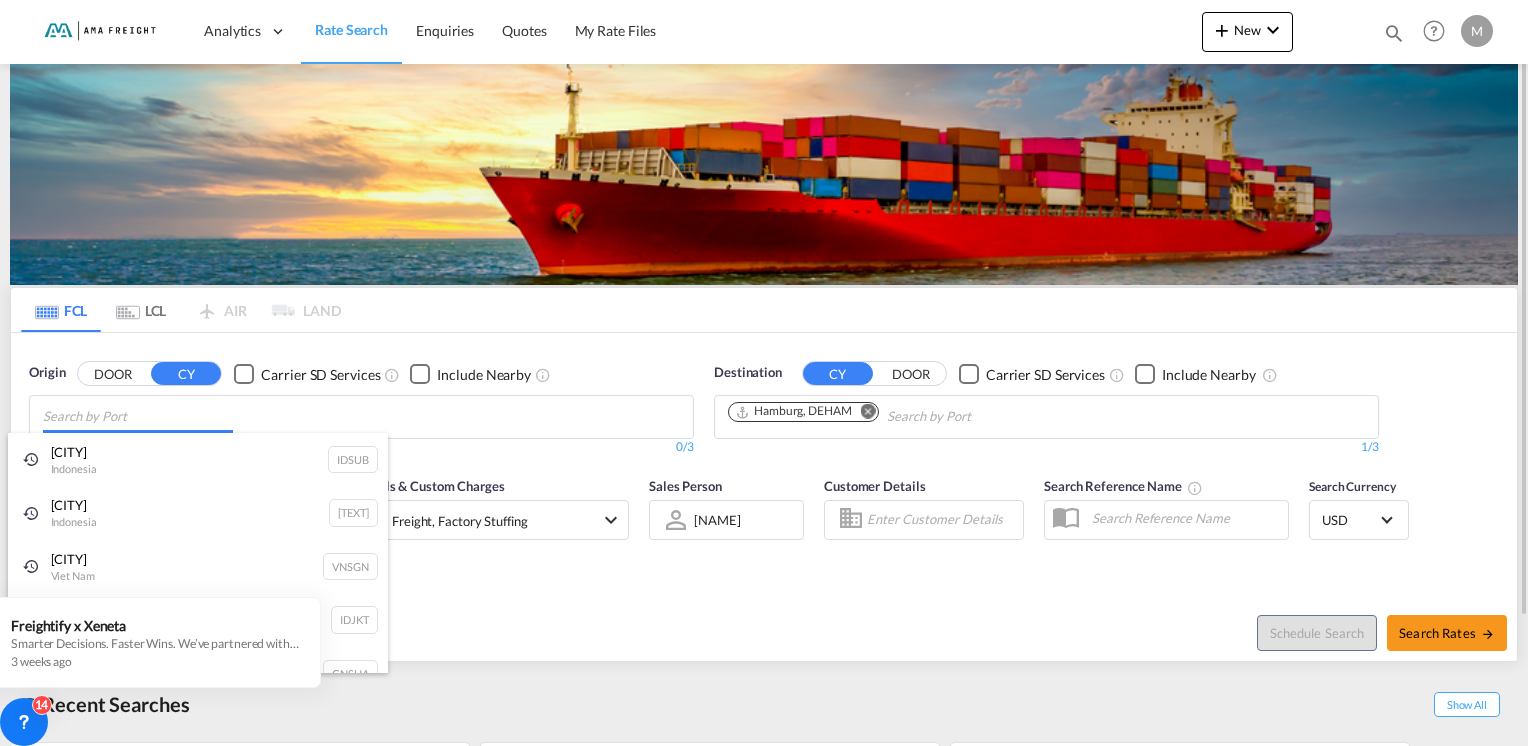 click on "Analytics
Reports
Rate Search
Enquiries
Quotes
My Rate Files
Analytics" at bounding box center (764, 373) 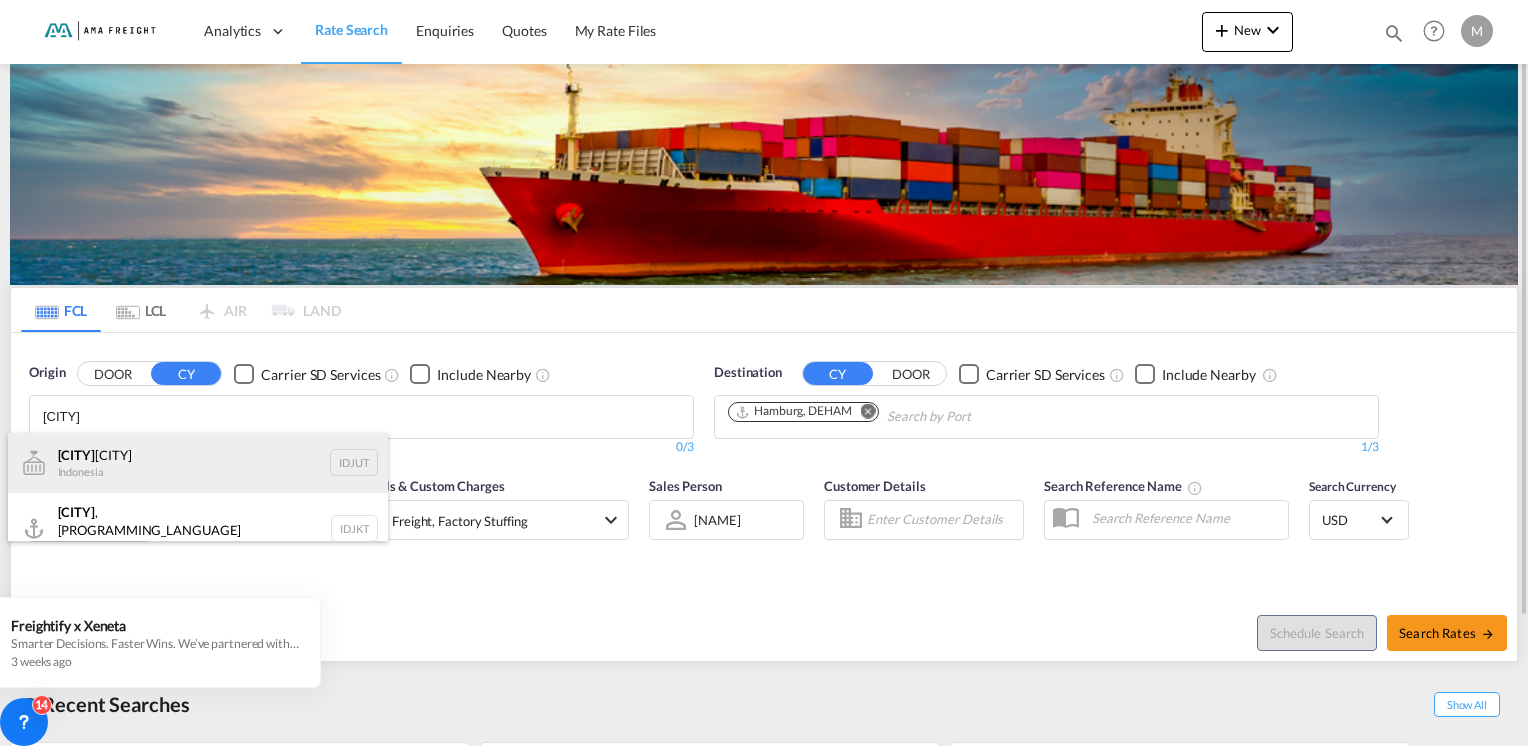 type on "[CITY]" 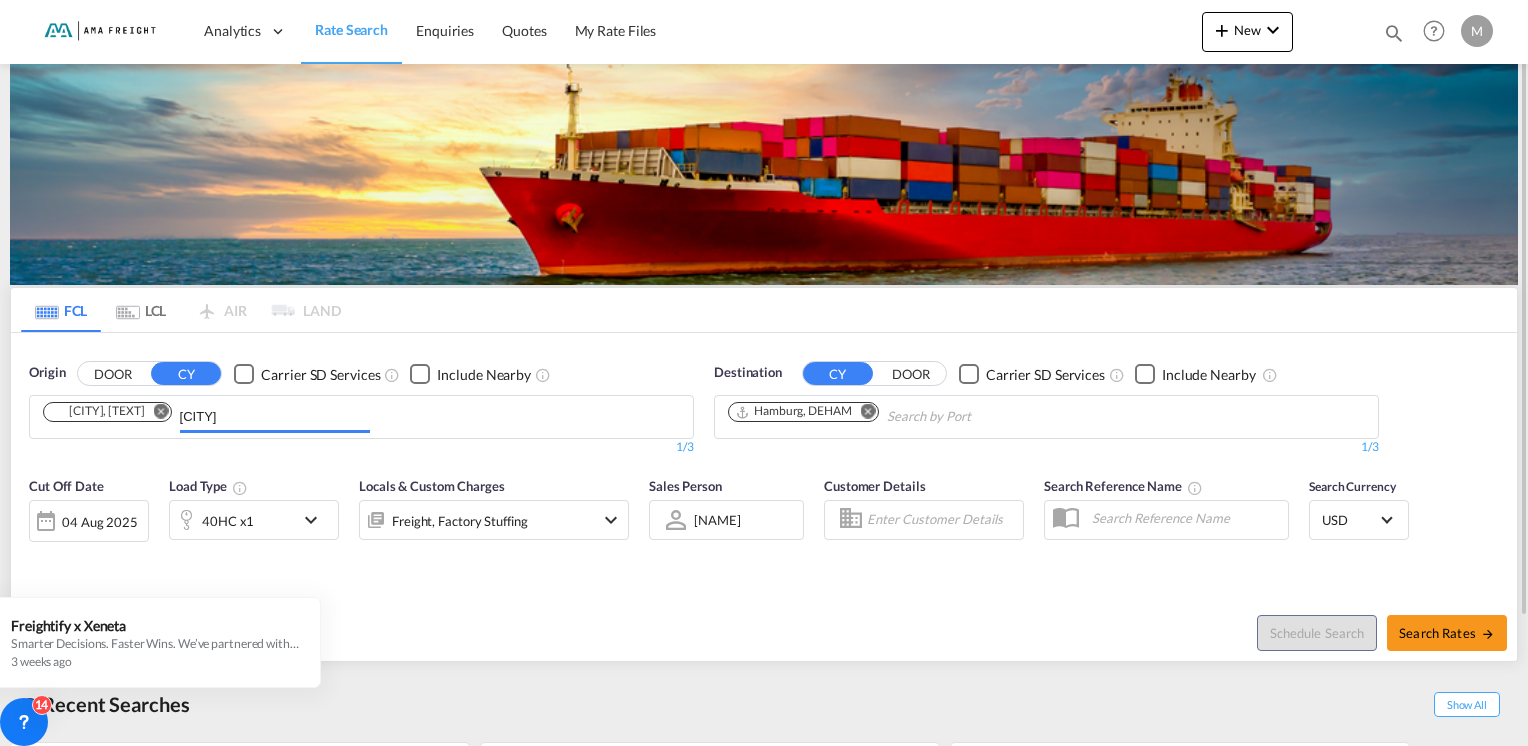 type 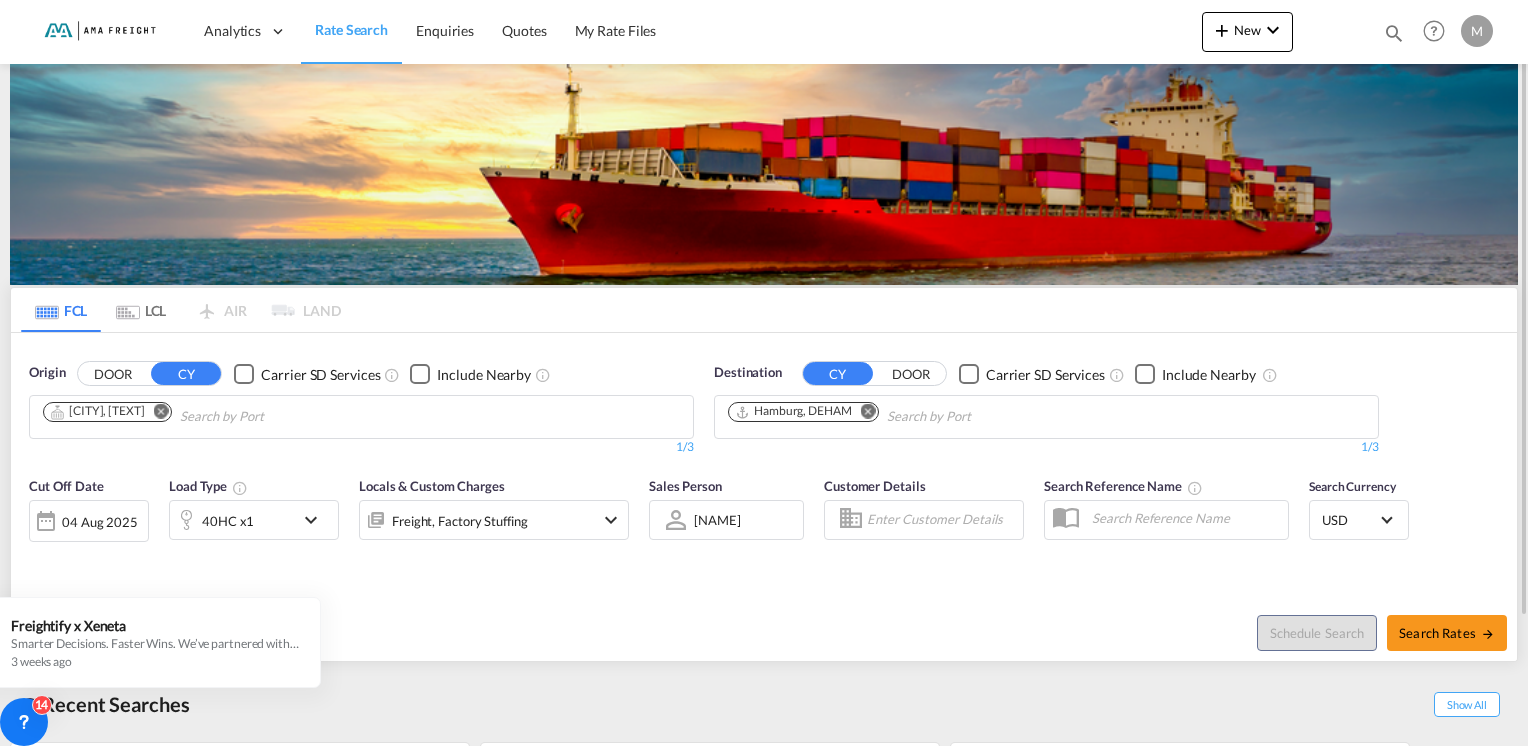 scroll, scrollTop: 100, scrollLeft: 0, axis: vertical 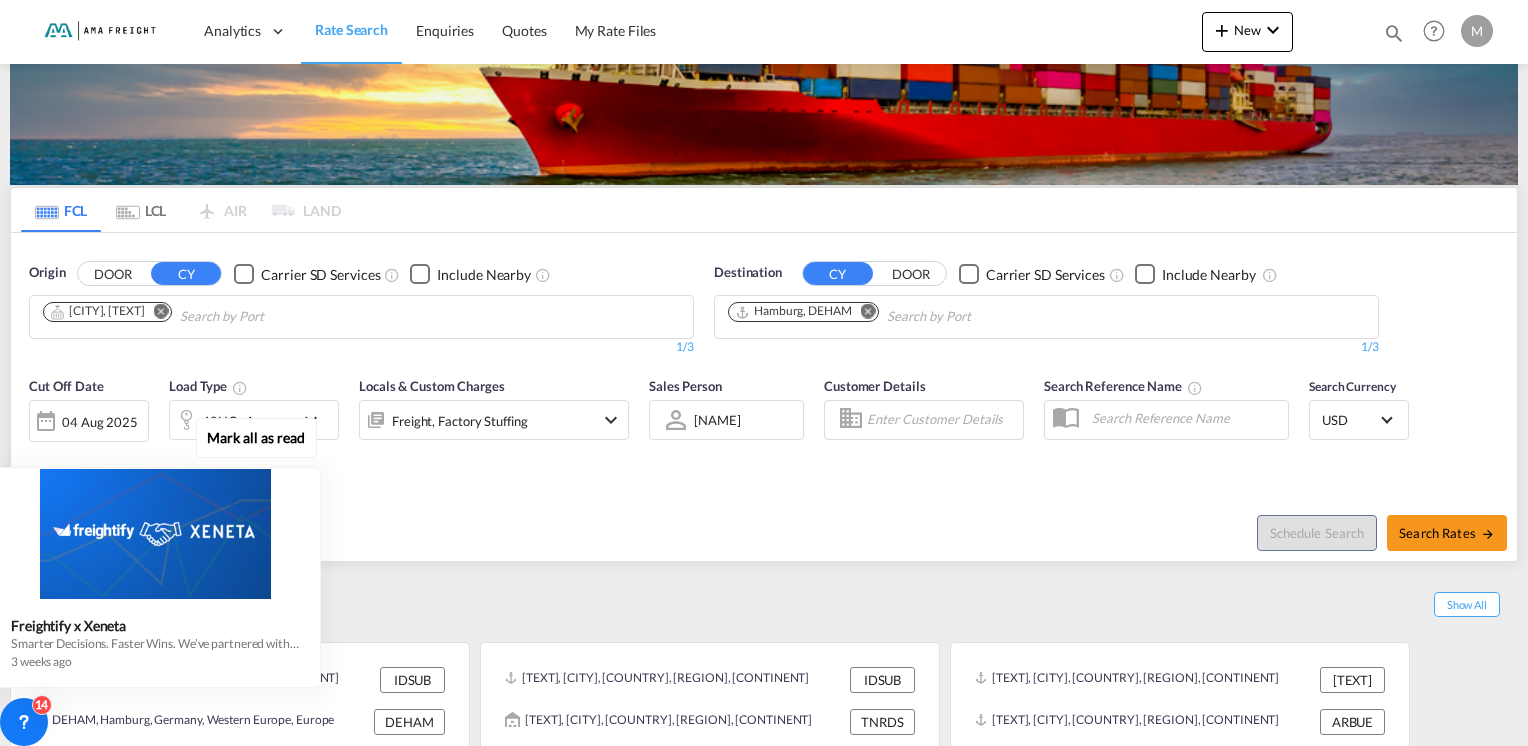 click on "Mark all as read Freightify x Xeneta Smarter Decisions. Faster Wins. We’ve partnered with Xeneta, the global leader in real-time freight rate benchmarking and market intelligence , to bring market average rate data on selected lanes directly into your Freightify RMS. Benchmark your contracted and spot rates on selected lanes with real-time market averages Get instant visibility into pricing trends to stay ahead in dynamic markets Price with precision and protect your margins in every quote Respond faster with rates your customers can trust Move with clarity in a volatile freight environment Benchmark your rates now. Sign up below [TEXT] ago" at bounding box center [160, 550] 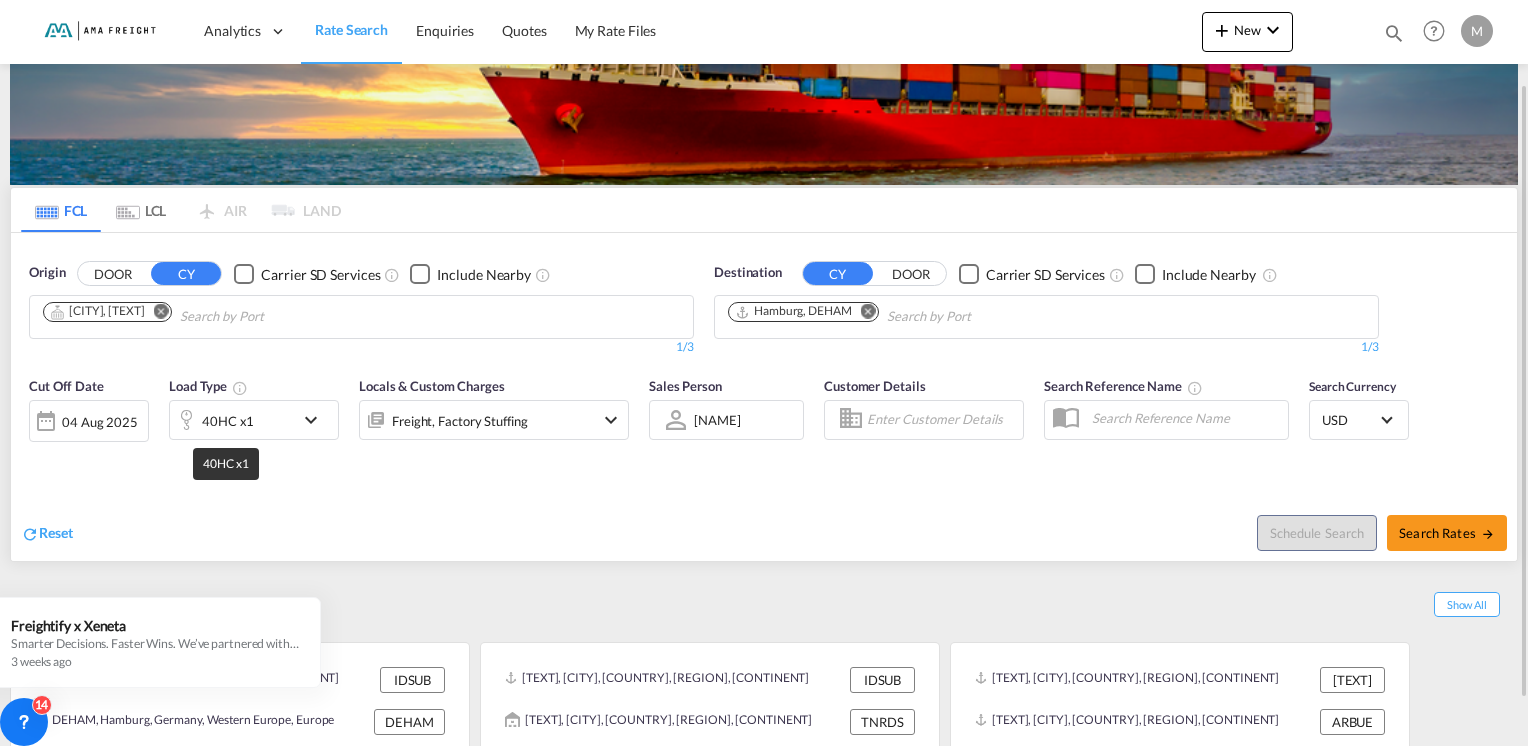 scroll, scrollTop: 155, scrollLeft: 0, axis: vertical 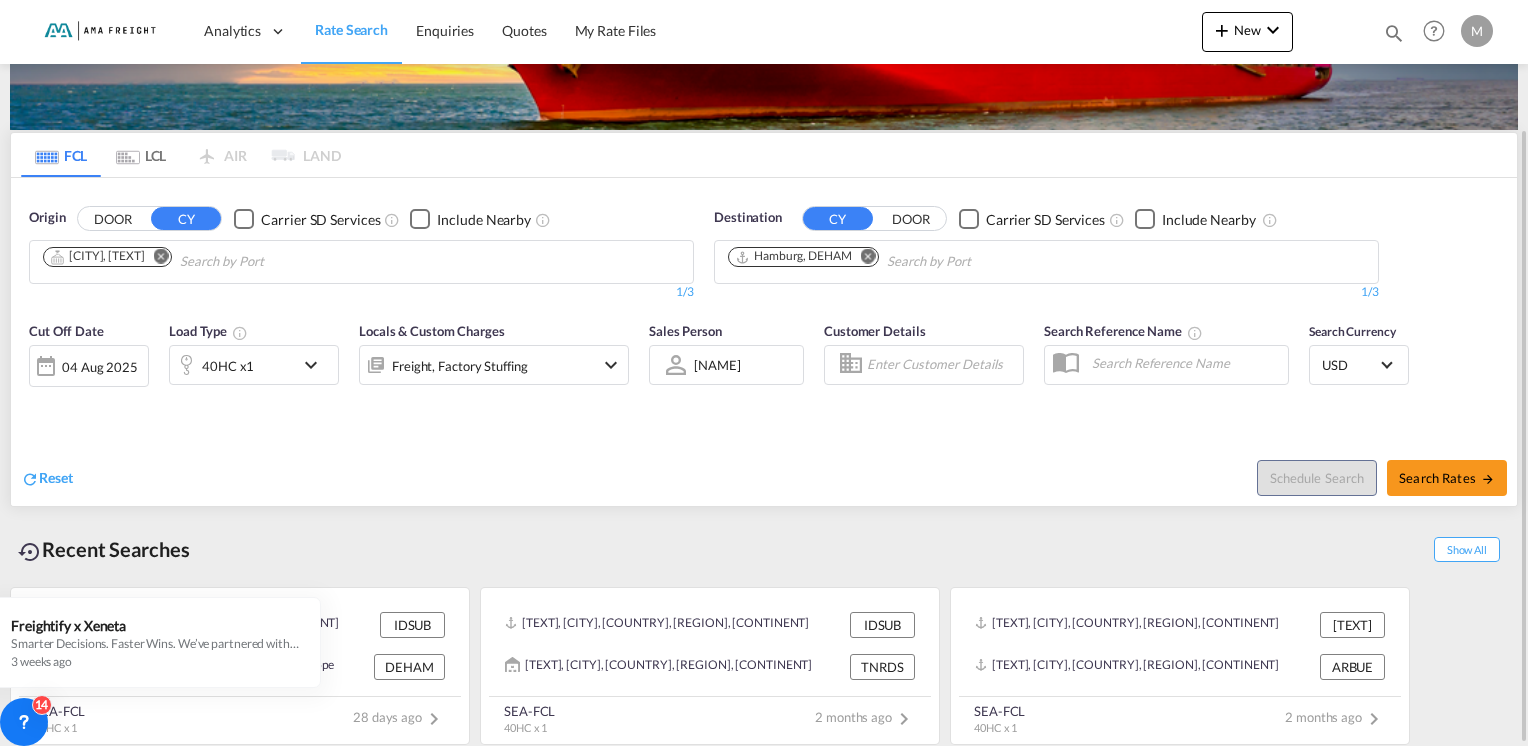 click at bounding box center [46, 366] 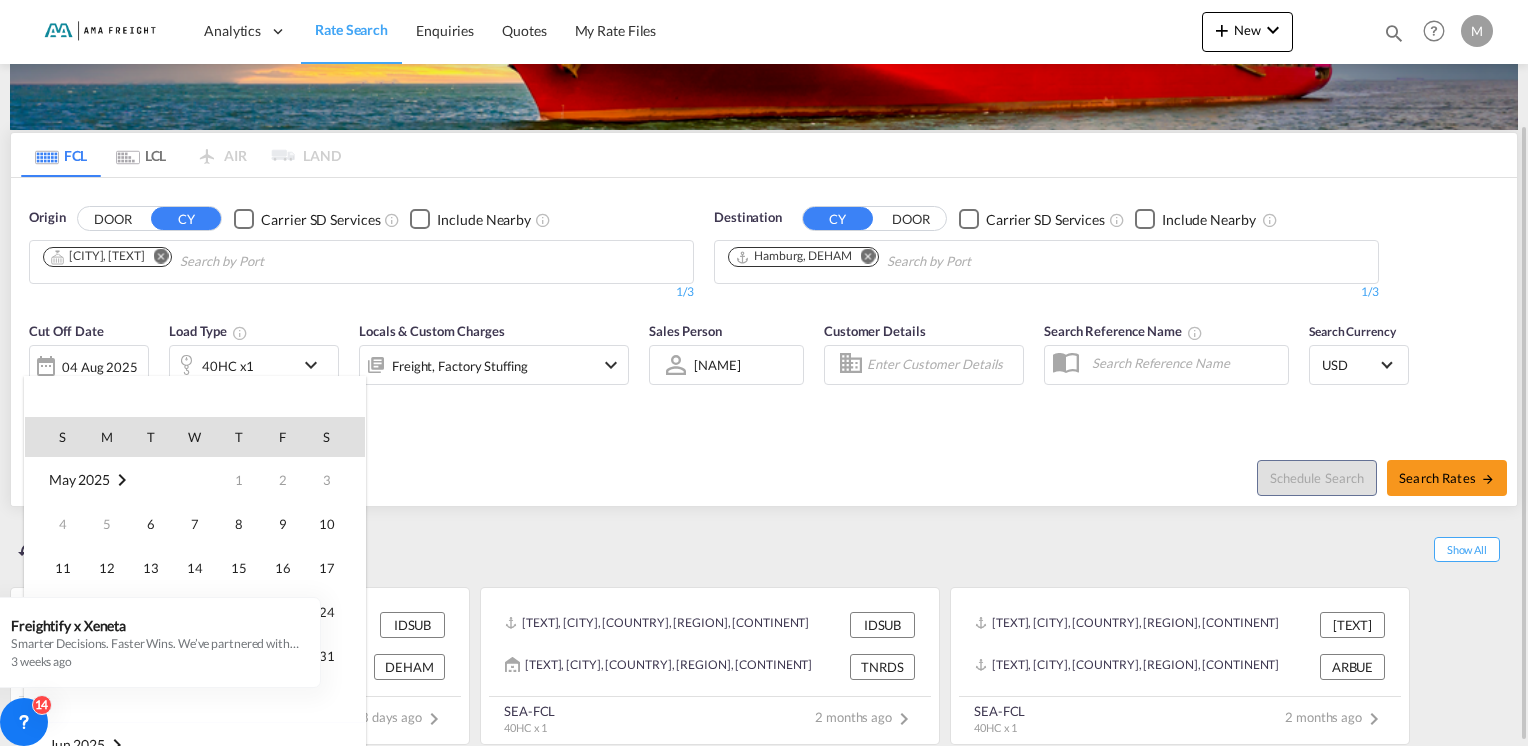 scroll, scrollTop: 795, scrollLeft: 0, axis: vertical 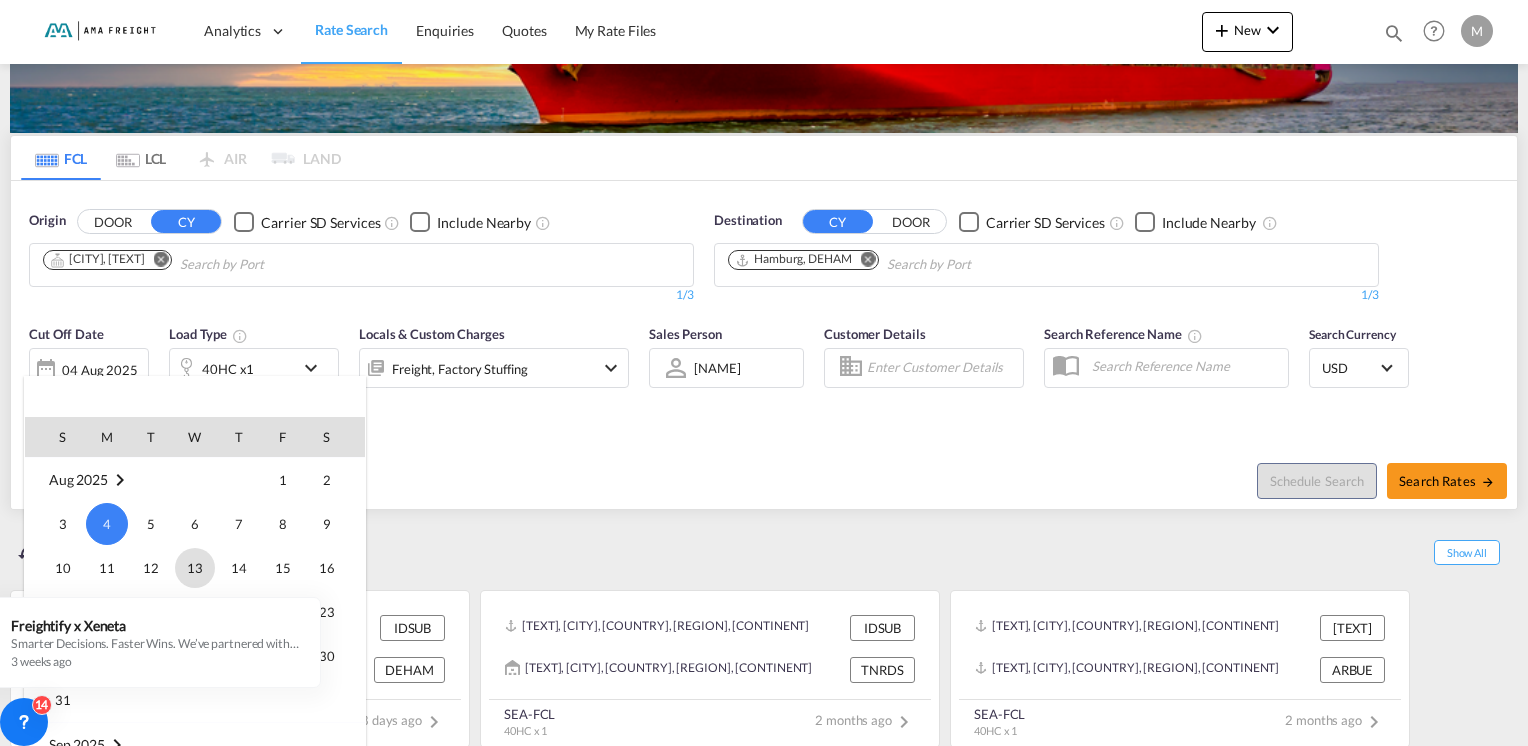 click on "13" at bounding box center [195, 568] 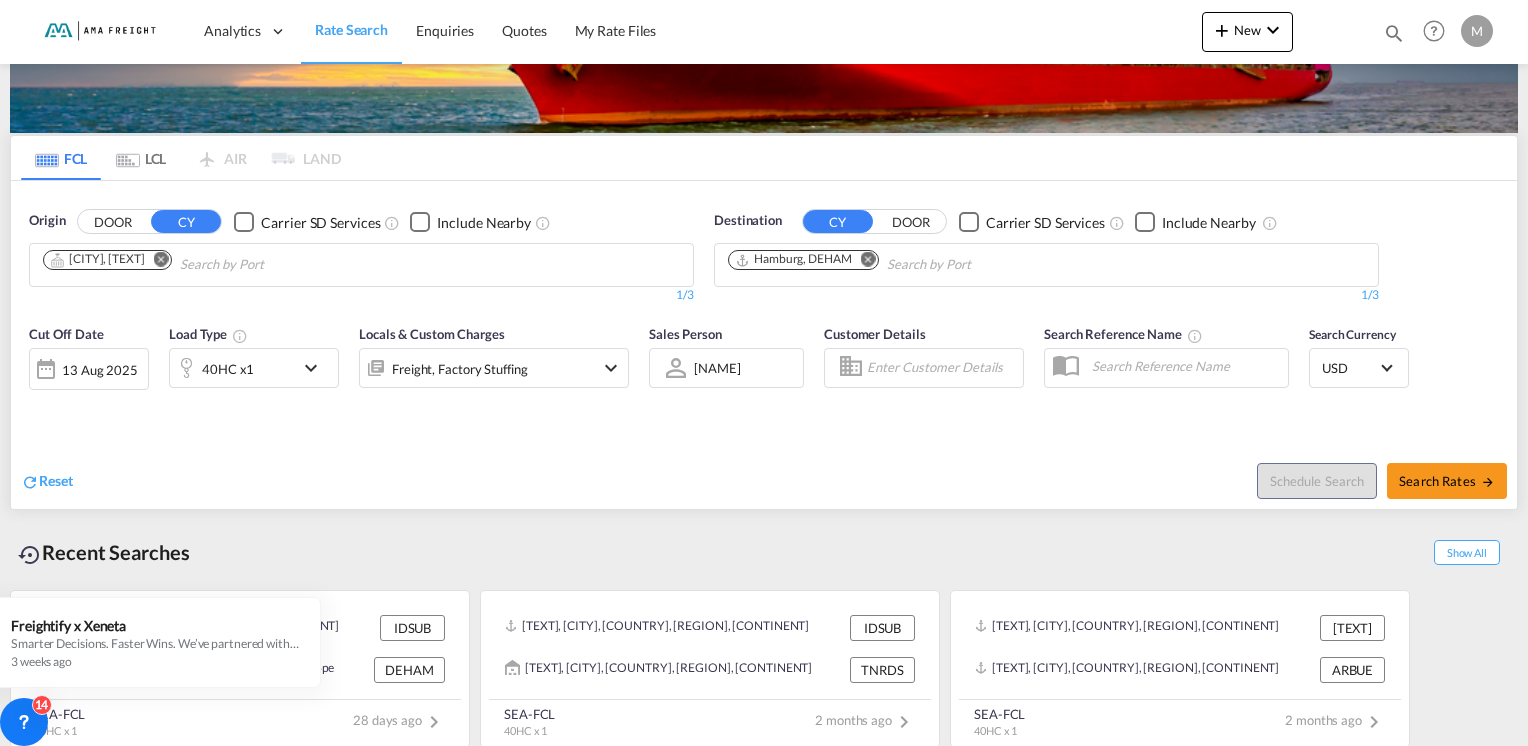scroll, scrollTop: 155, scrollLeft: 0, axis: vertical 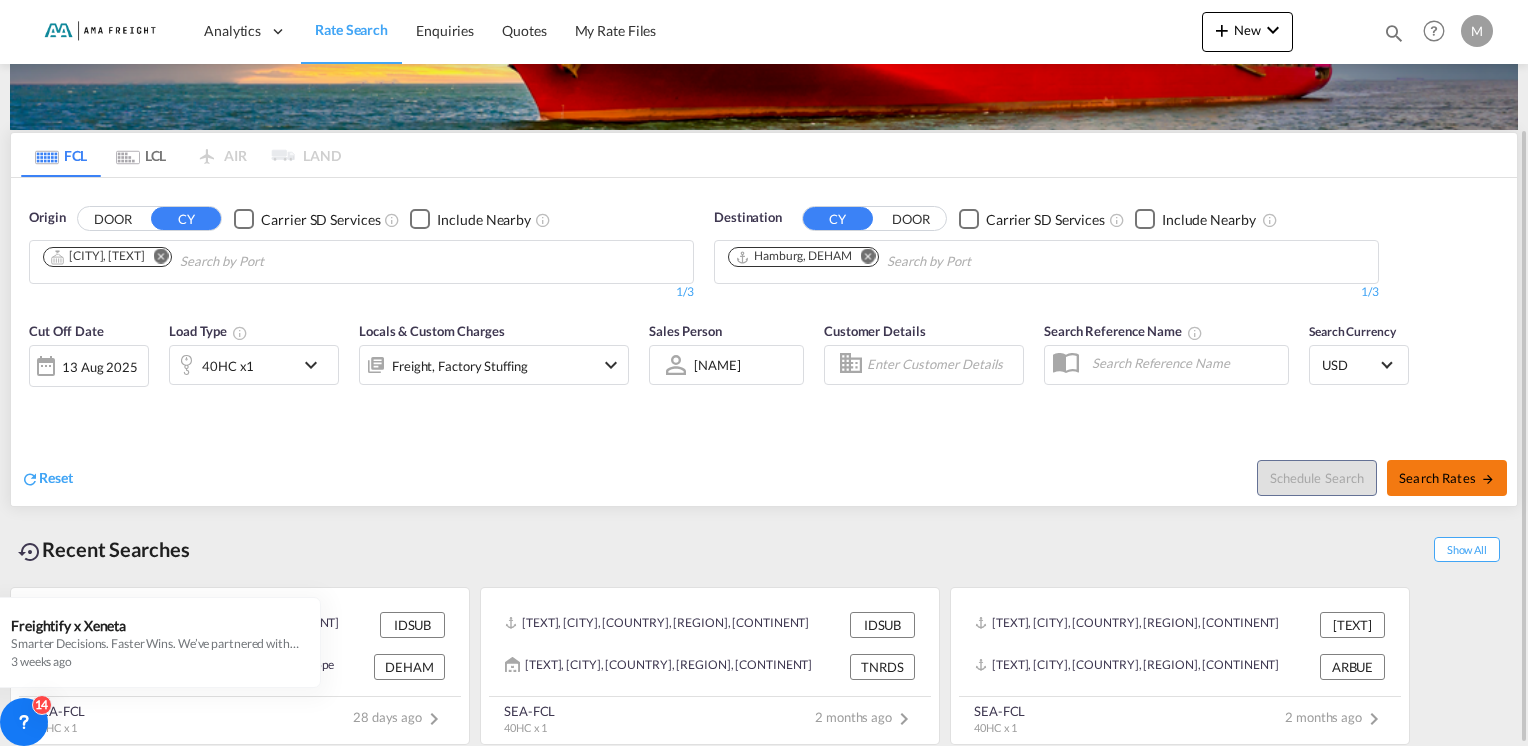 click on "Search Rates" at bounding box center [1447, 478] 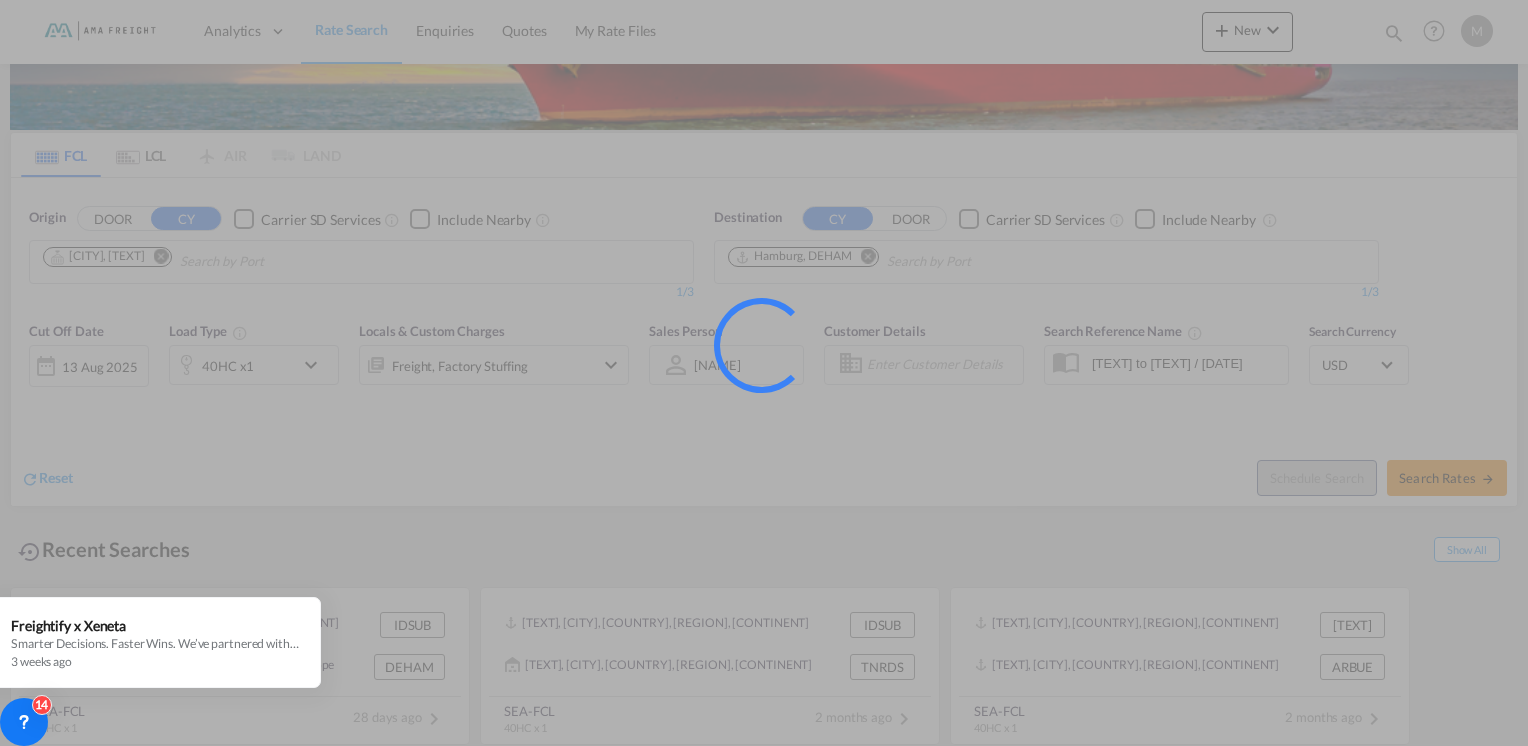 scroll, scrollTop: 0, scrollLeft: 0, axis: both 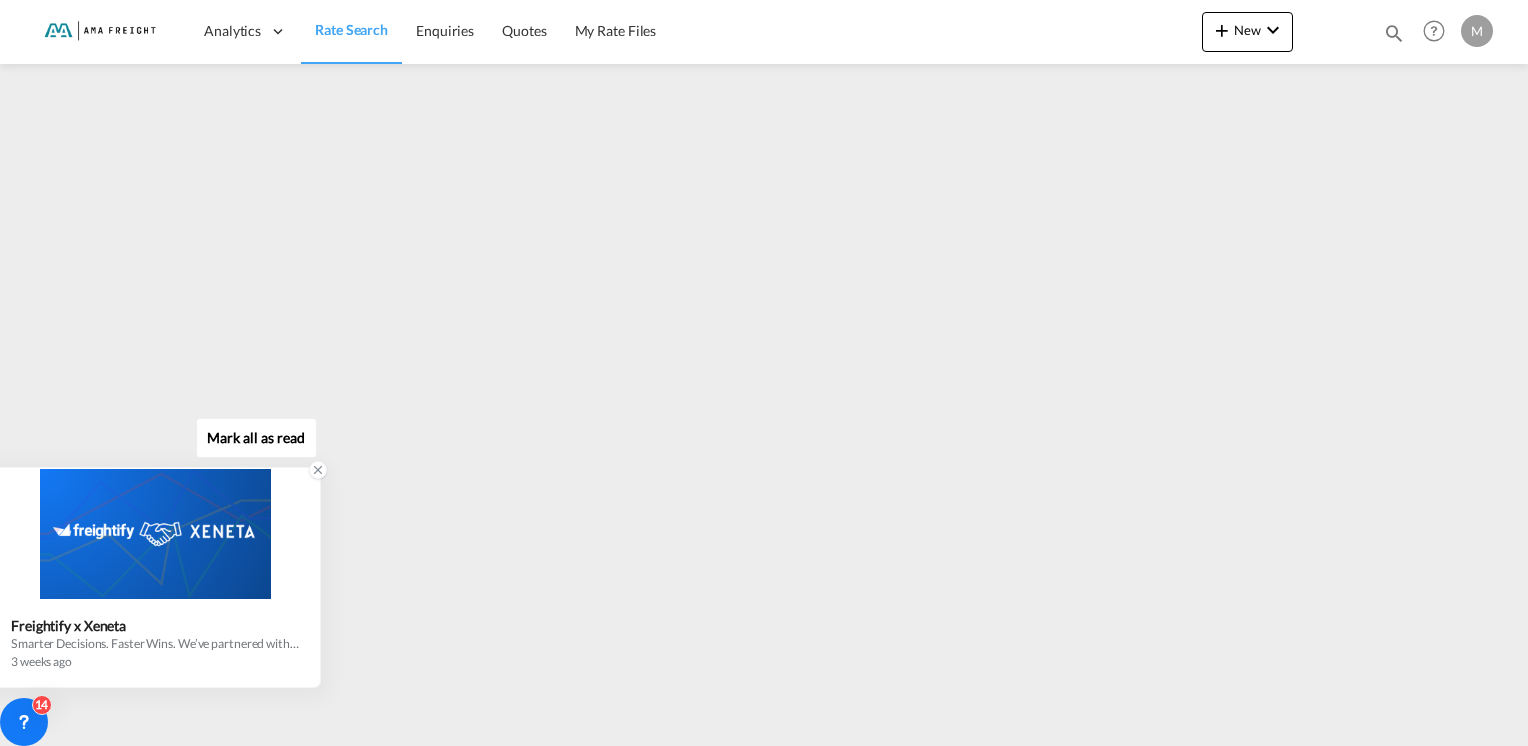 click 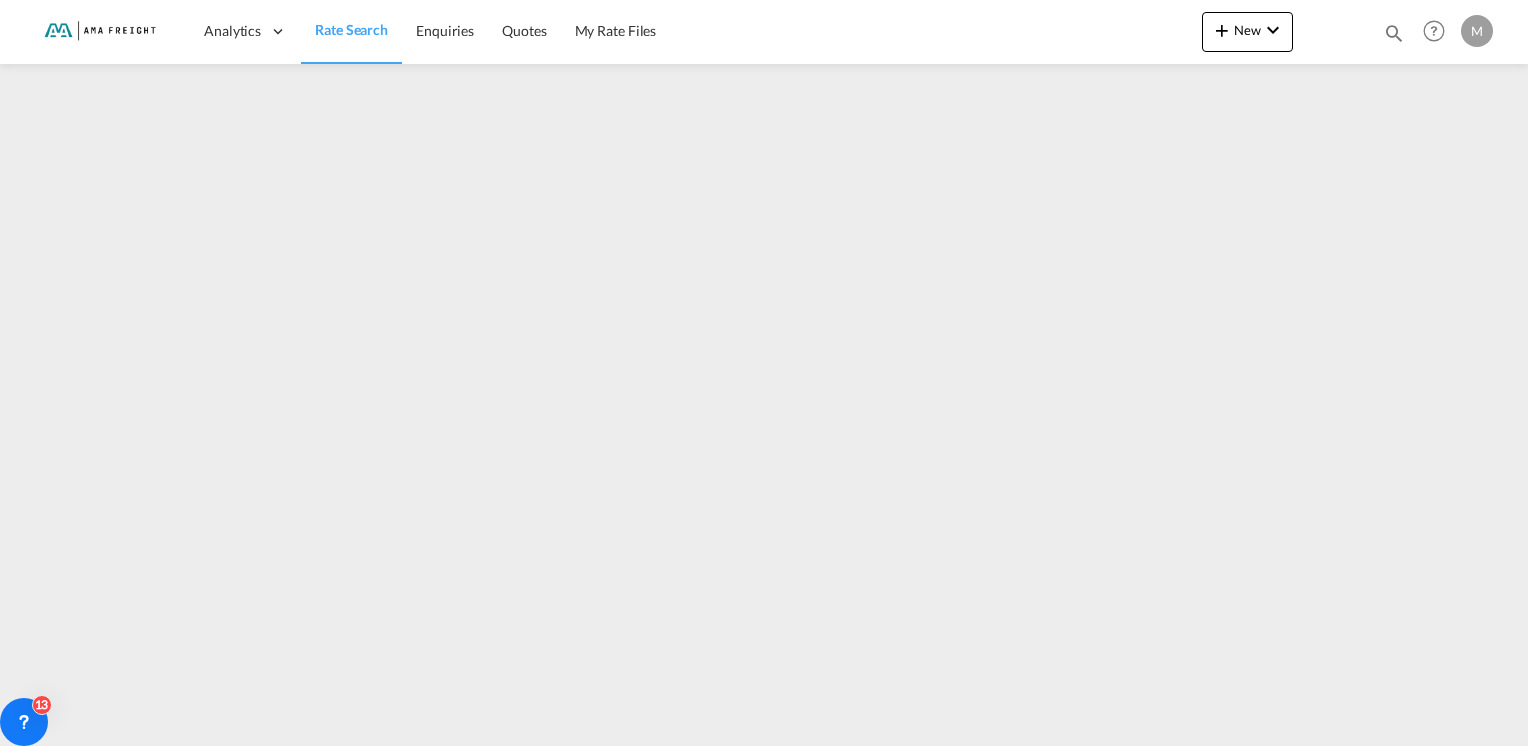 click at bounding box center [97, 31] 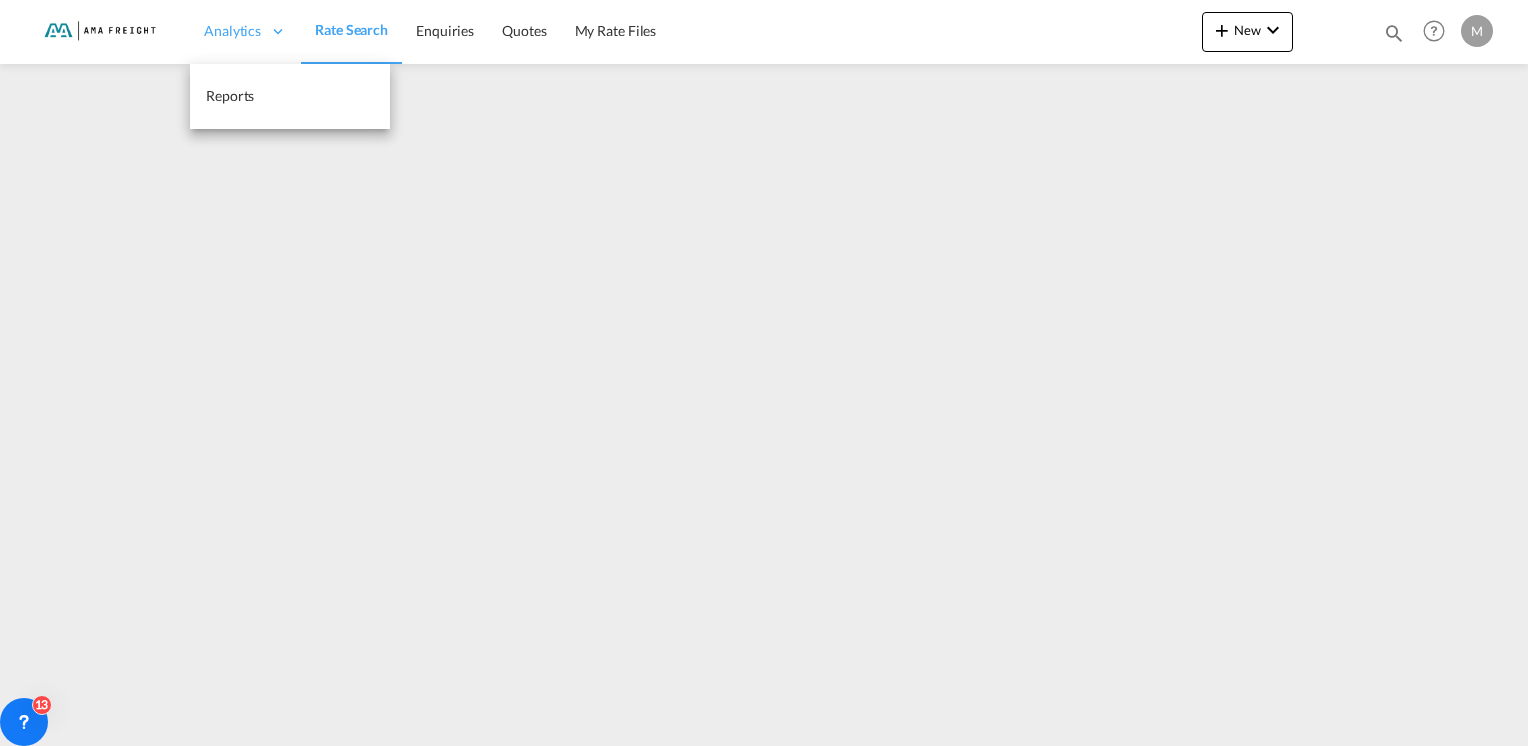 click at bounding box center [278, 31] 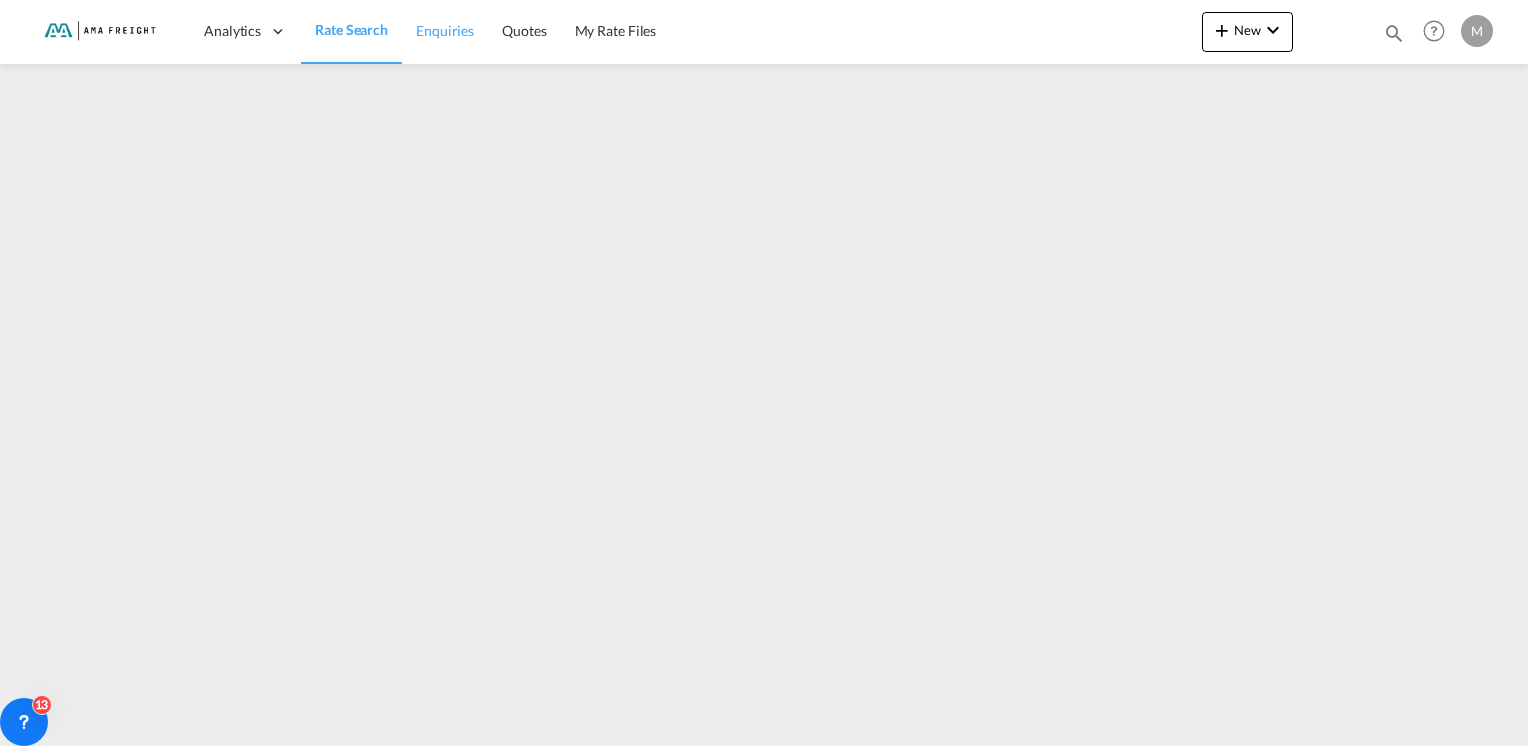 click on "Enquiries" at bounding box center [445, 30] 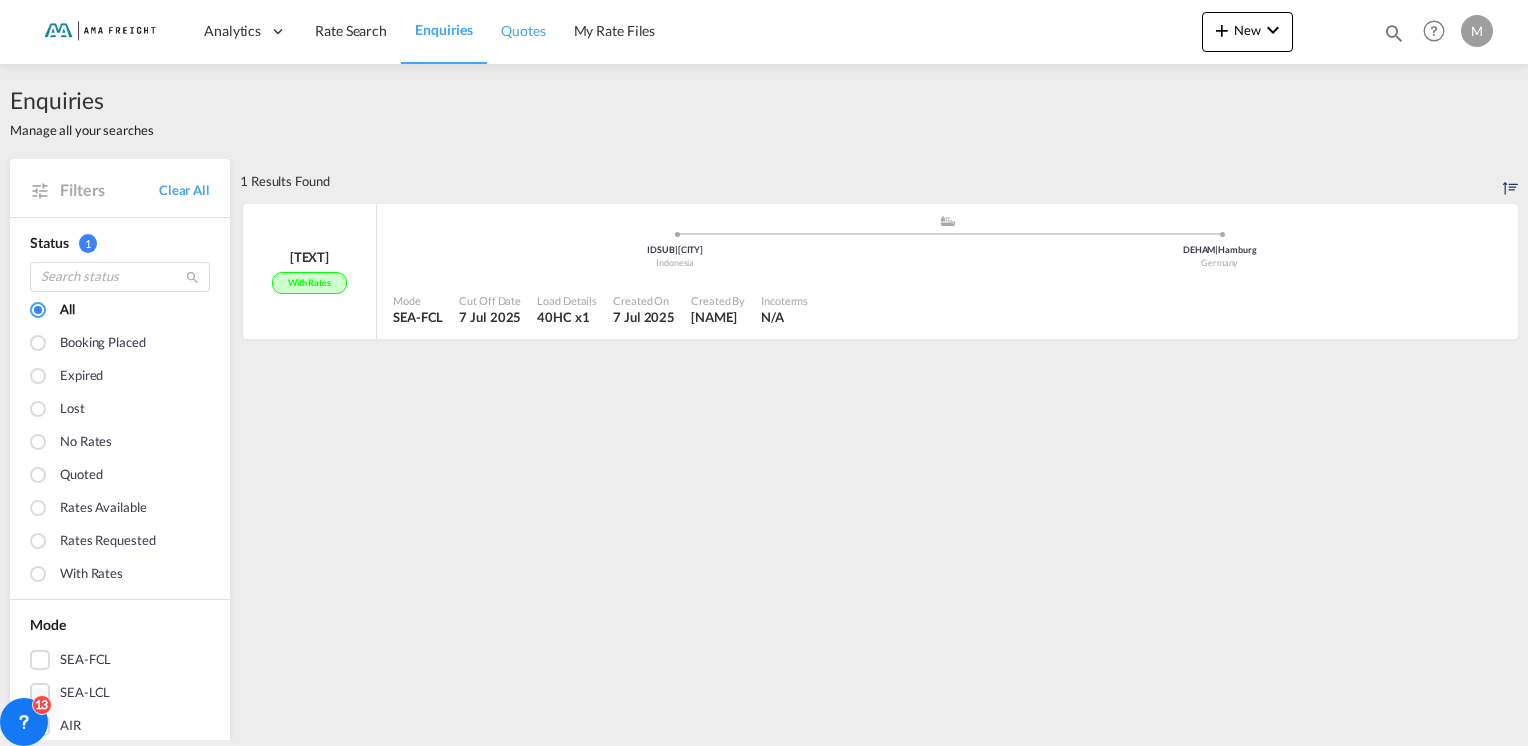 click on "Quotes" at bounding box center (523, 30) 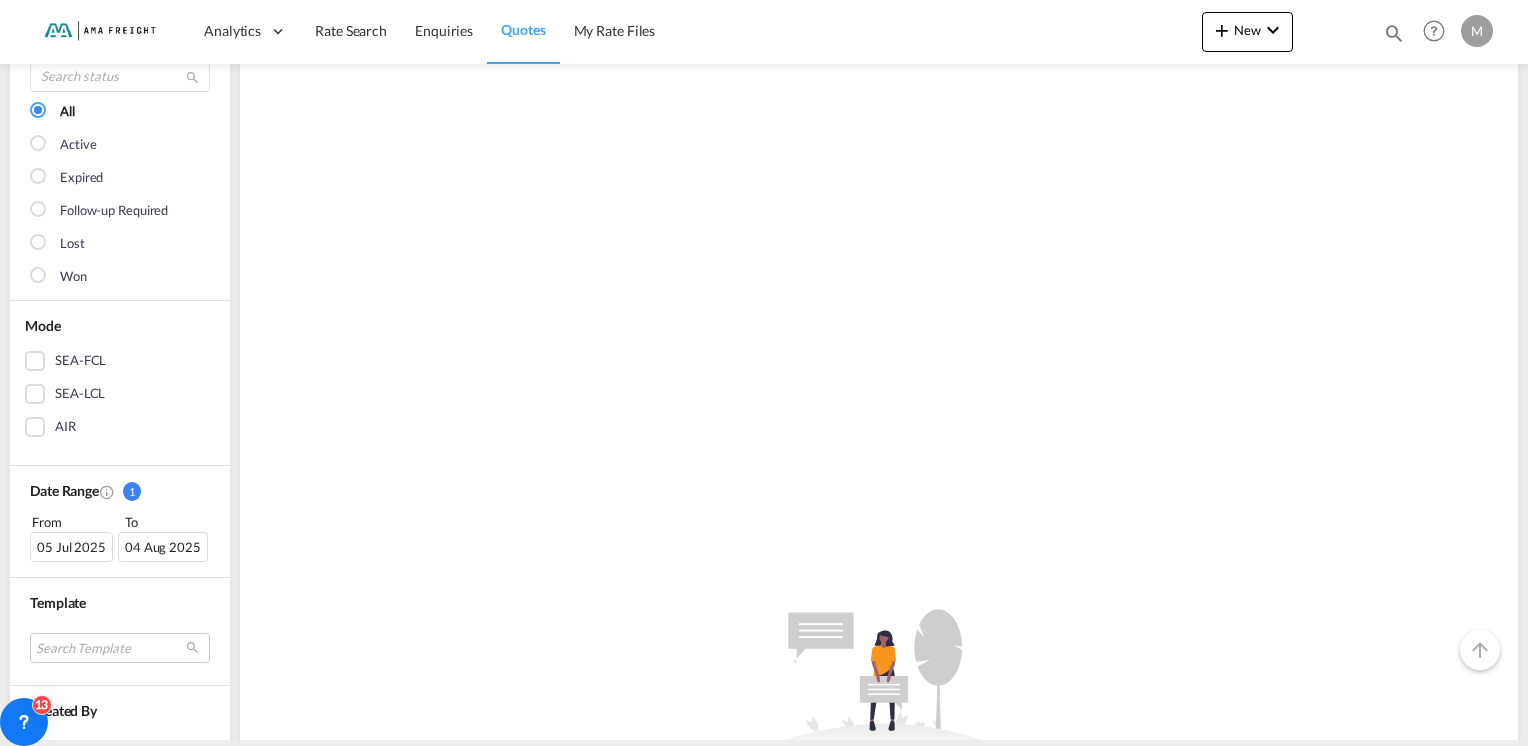 scroll, scrollTop: 0, scrollLeft: 0, axis: both 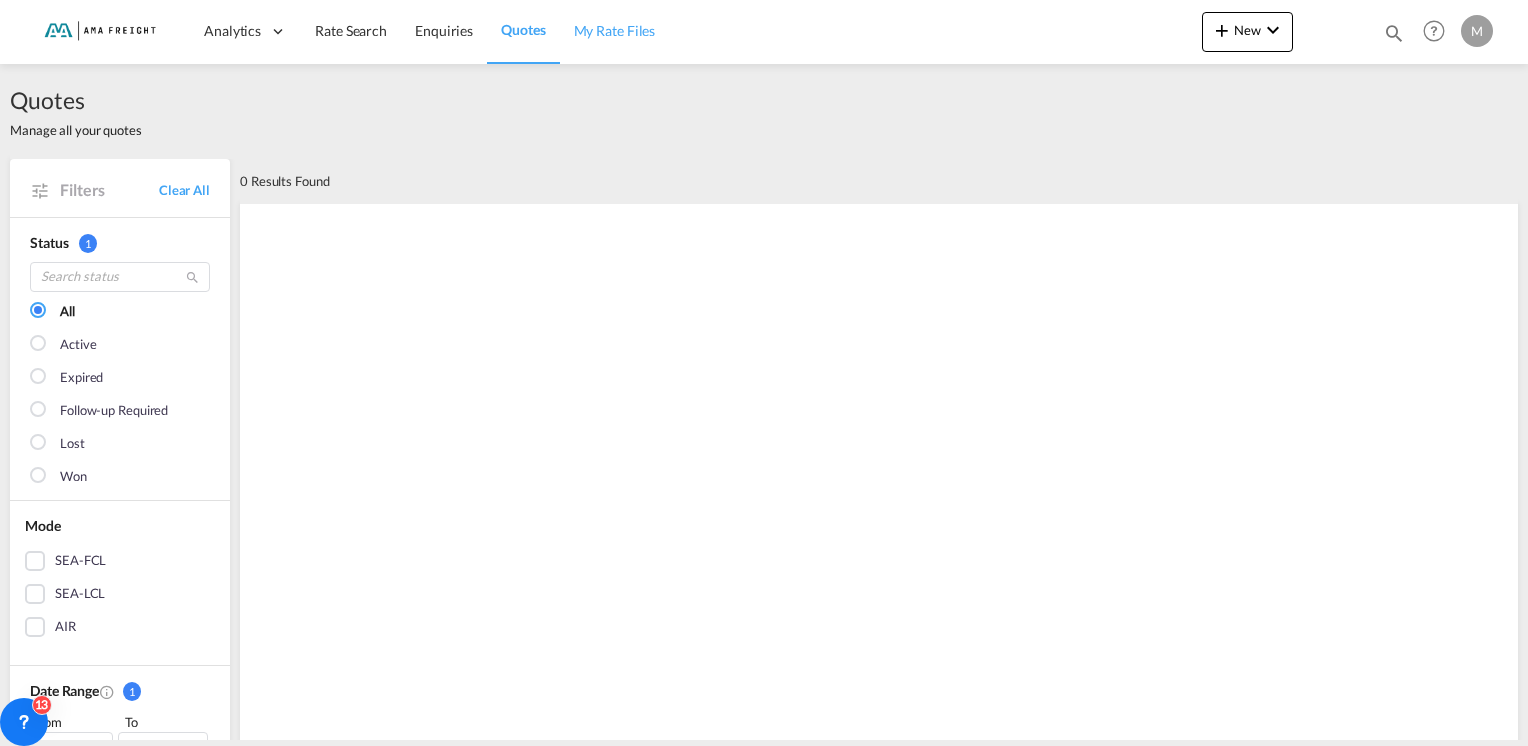 click on "My Rate Files" at bounding box center (615, 30) 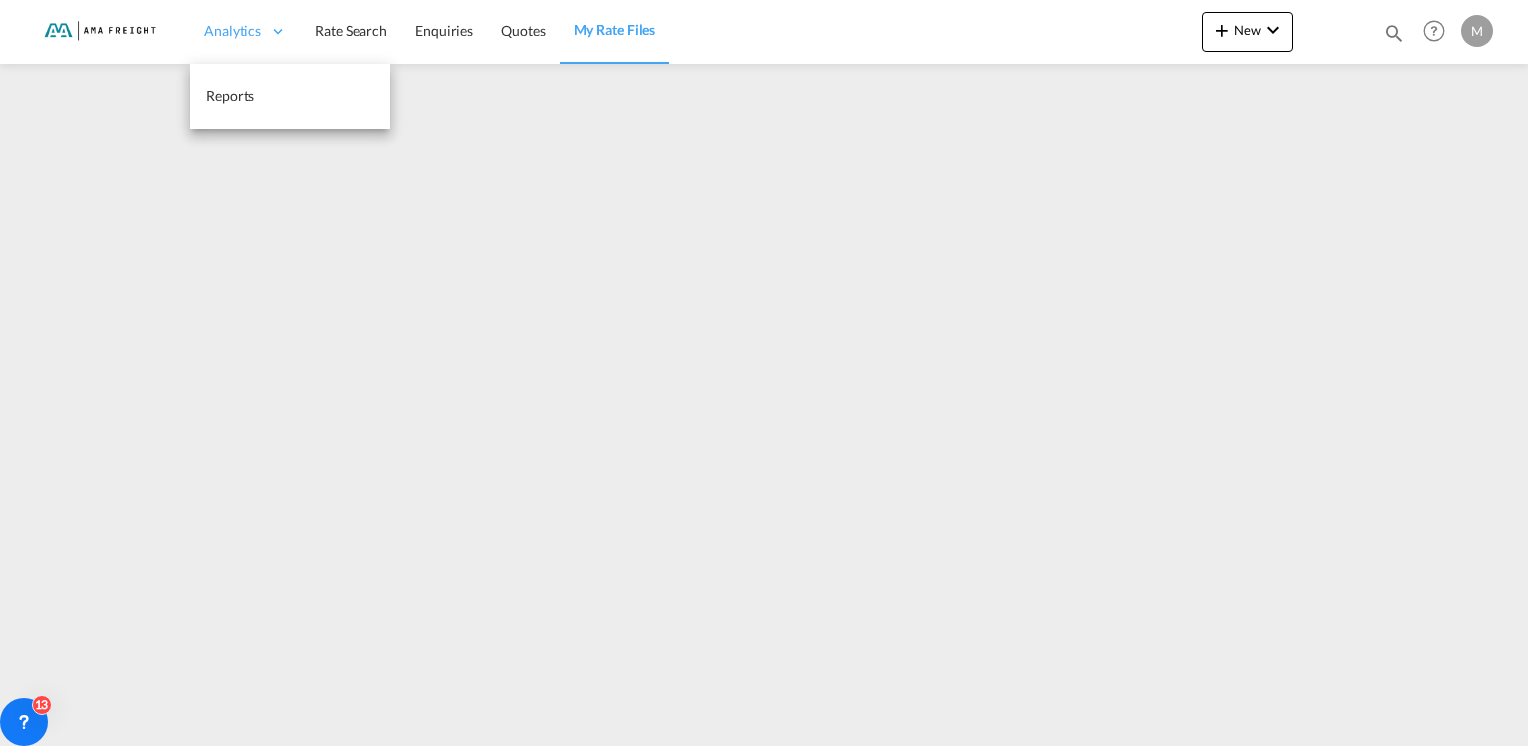 click at bounding box center (278, 31) 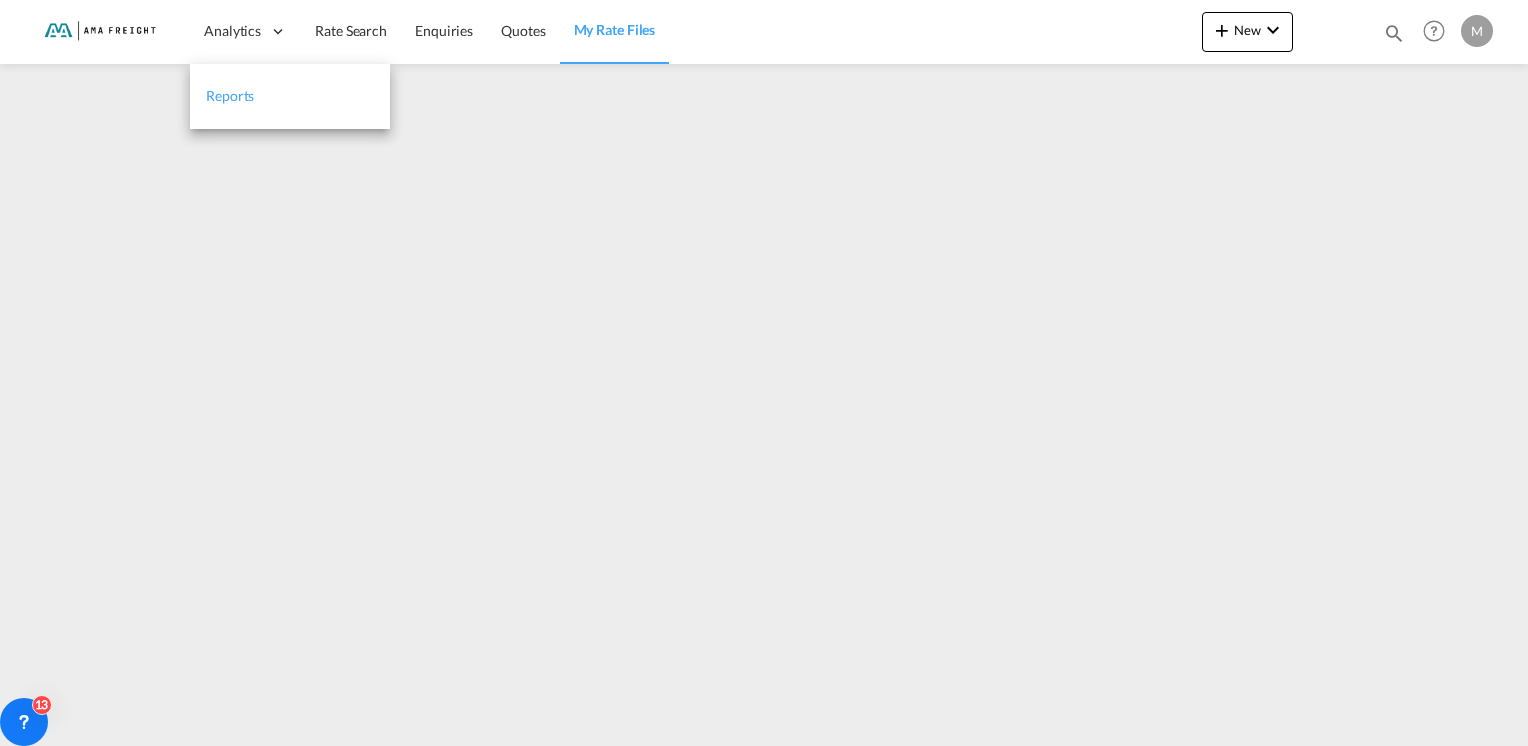 click on "Reports" at bounding box center (290, 96) 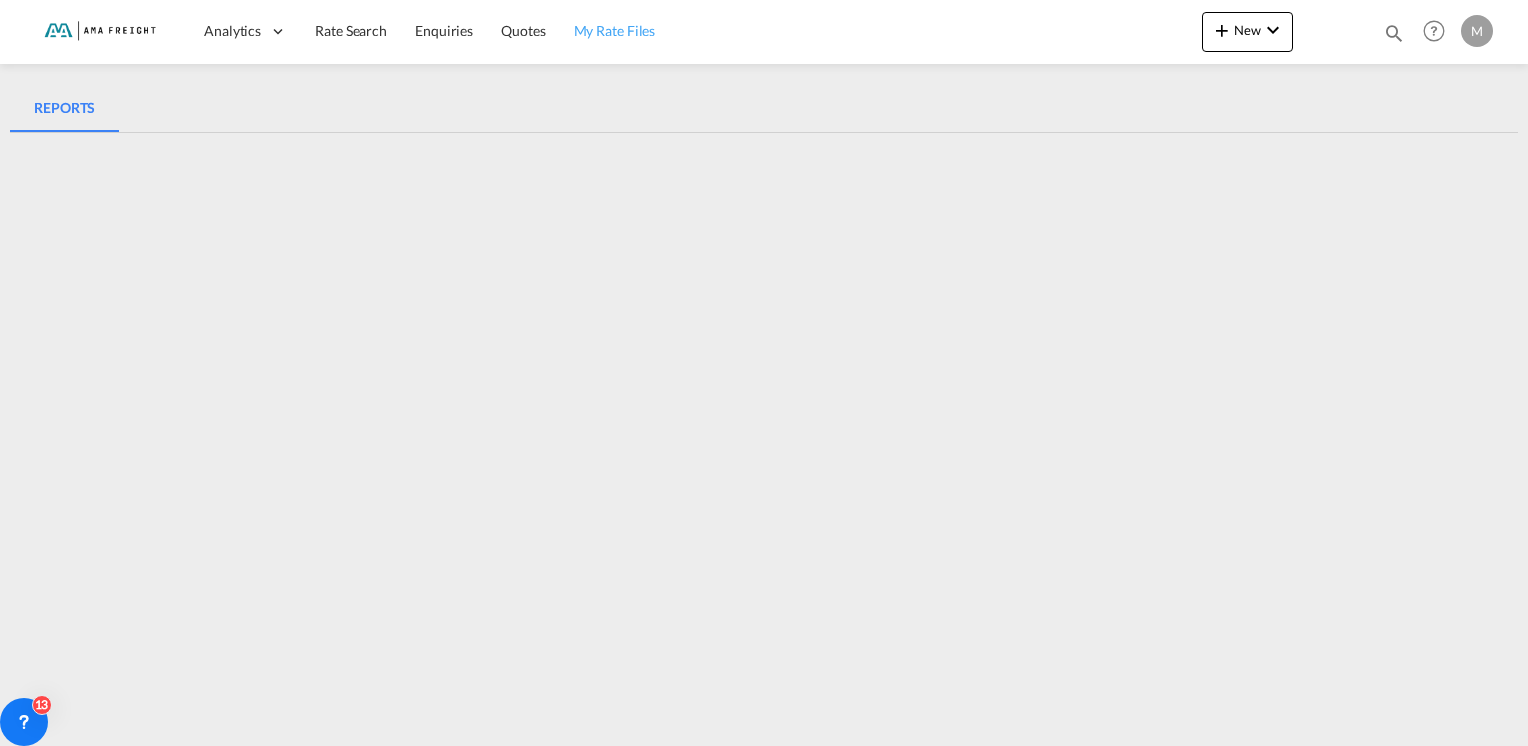 click on "My Rate Files" at bounding box center [615, 30] 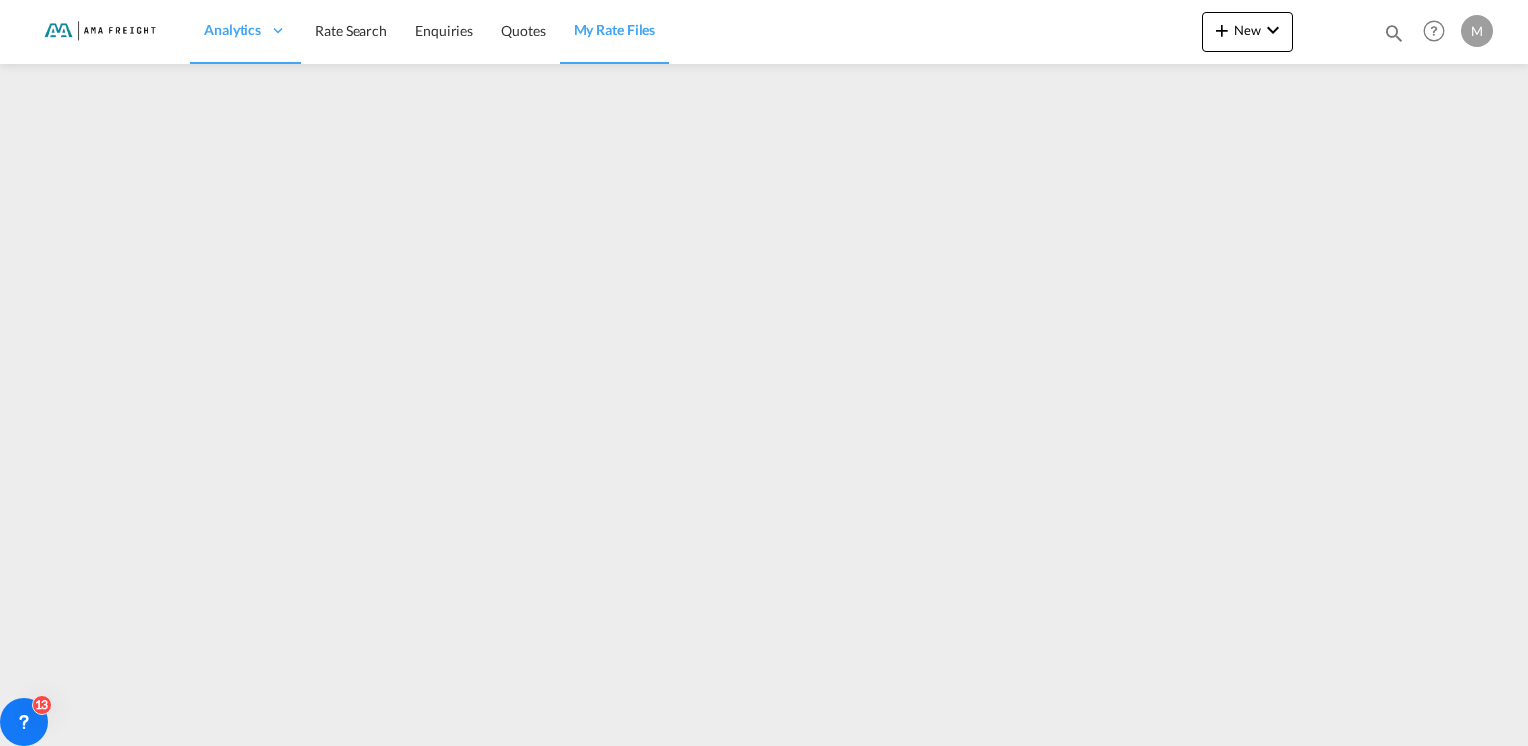 click on "M" at bounding box center [1477, 31] 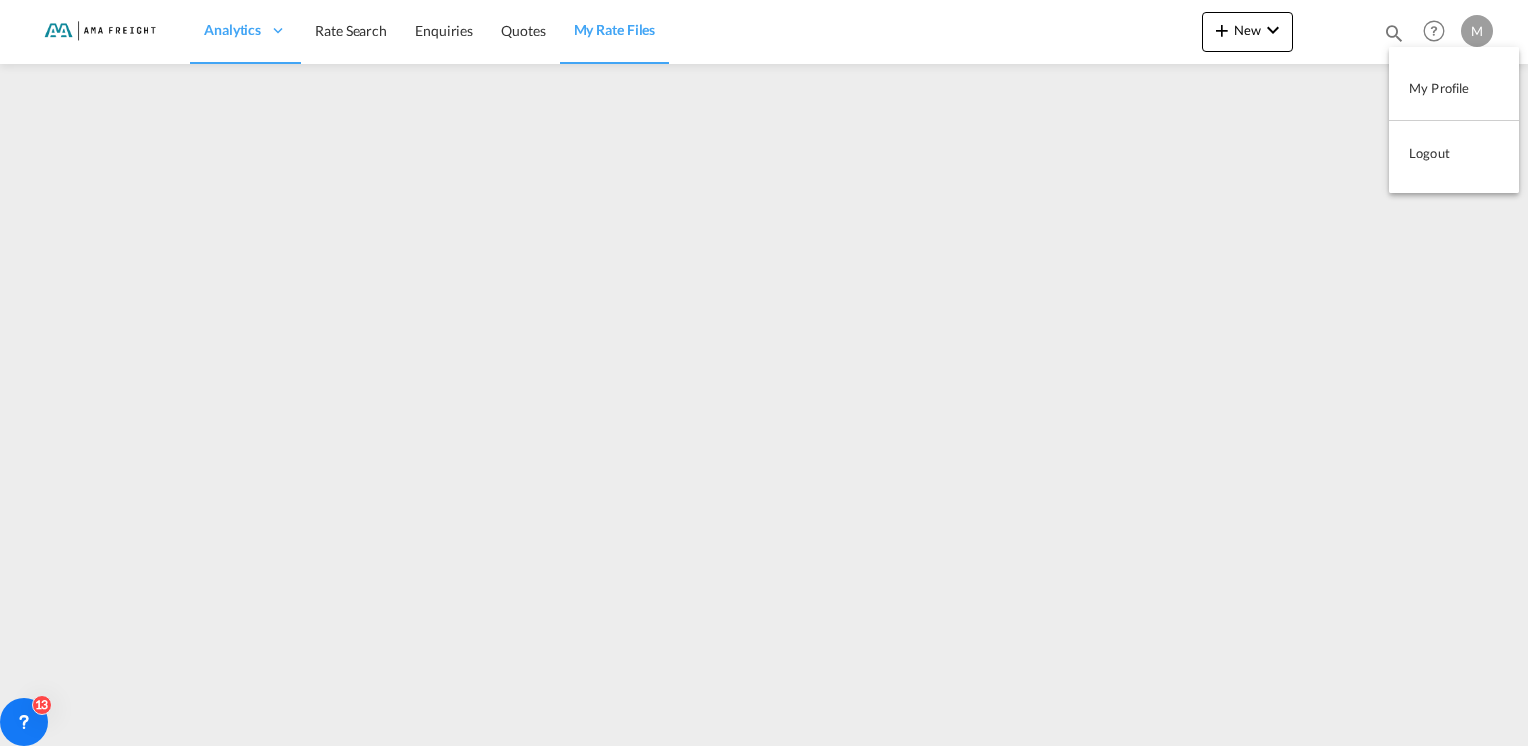 click at bounding box center (764, 373) 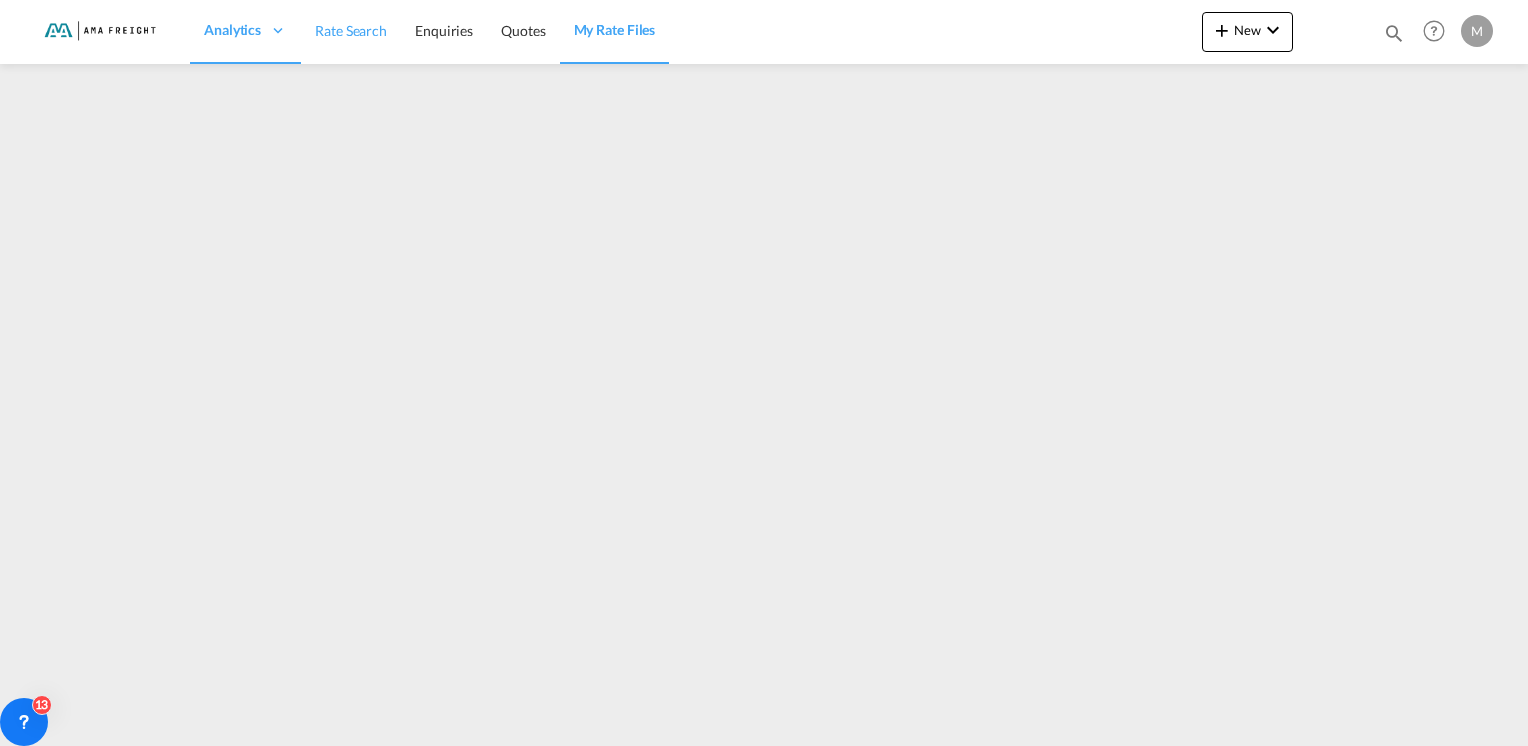 click on "Rate Search" at bounding box center (351, 30) 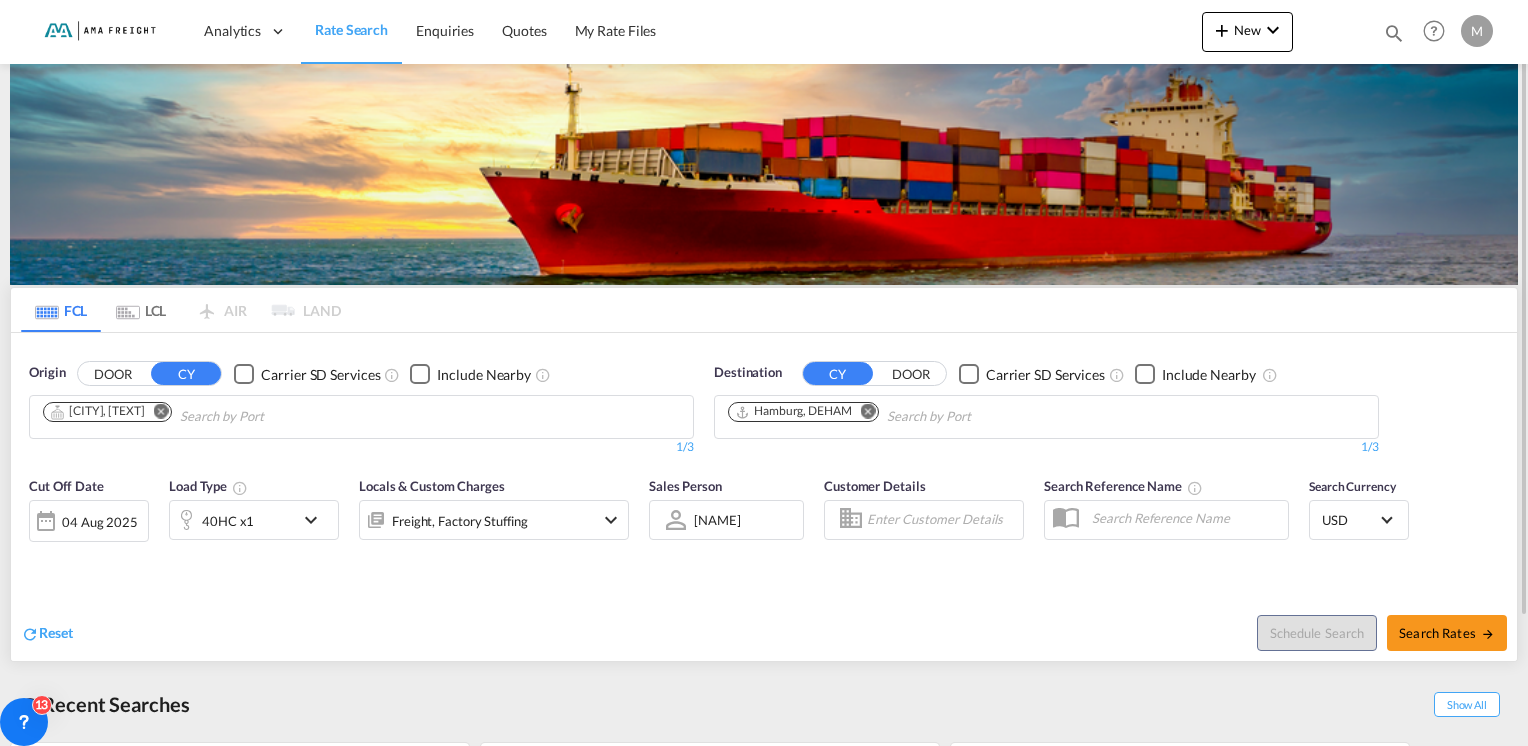 click on "M" at bounding box center [1477, 31] 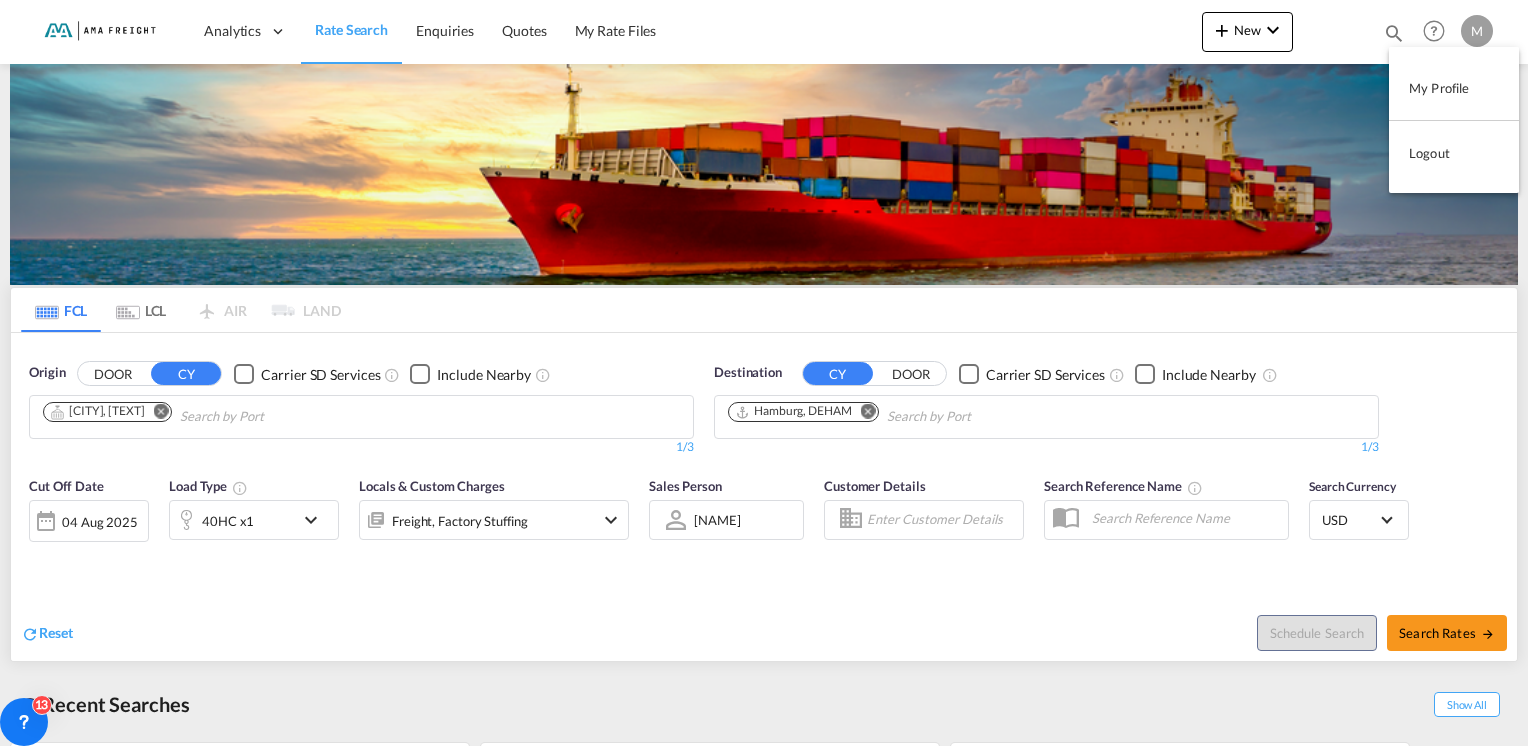 click on "Logout" at bounding box center [1454, 153] 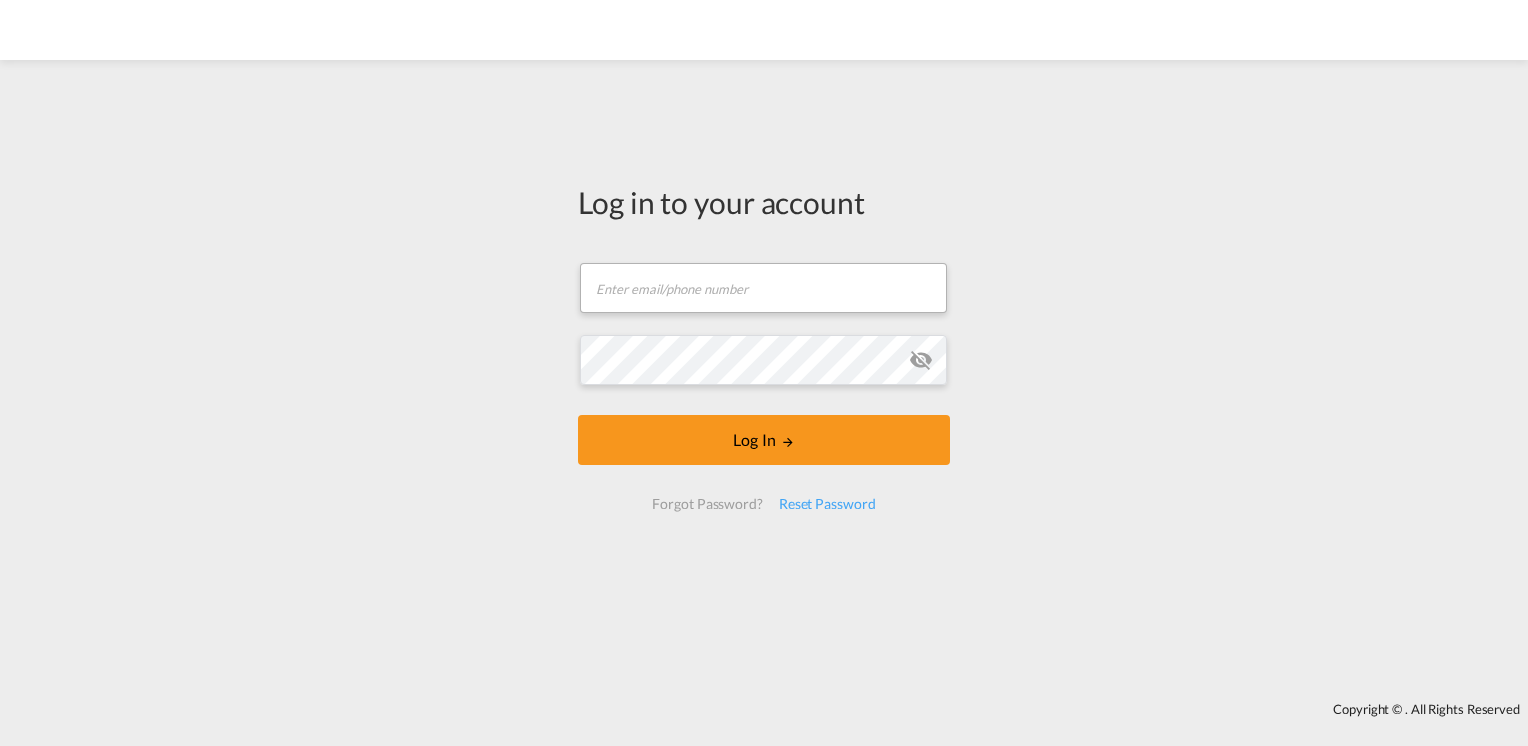 scroll, scrollTop: 0, scrollLeft: 0, axis: both 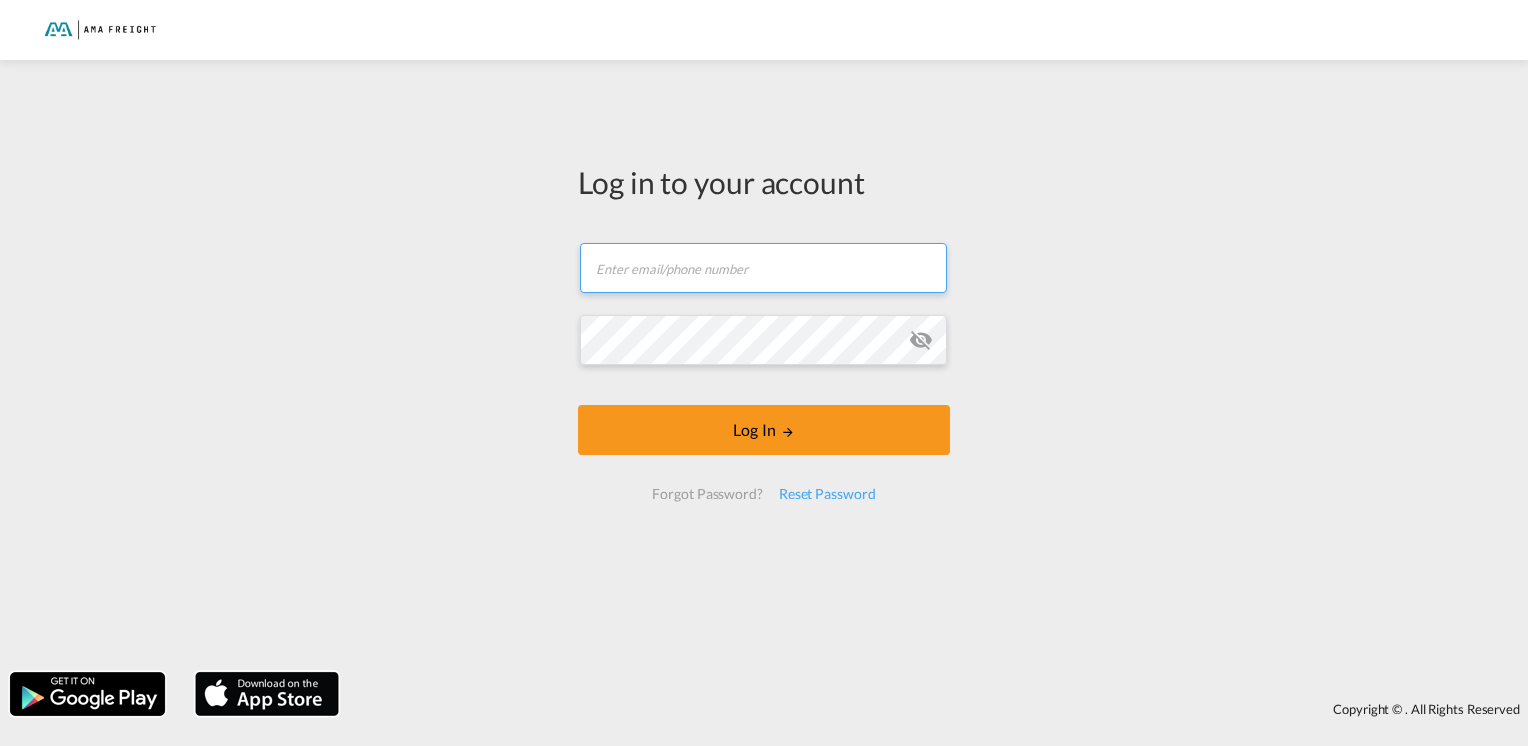 click at bounding box center [763, 268] 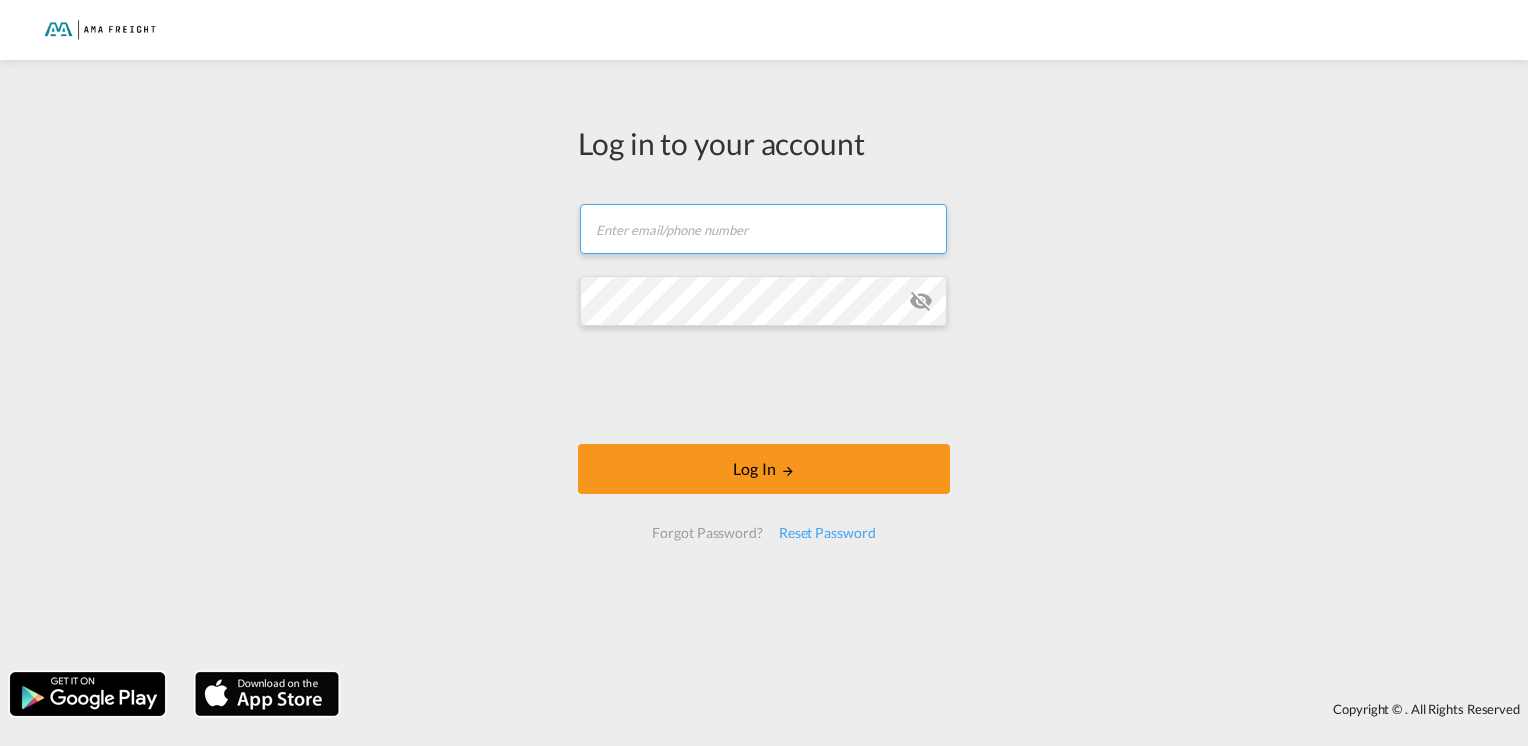 click at bounding box center [763, 229] 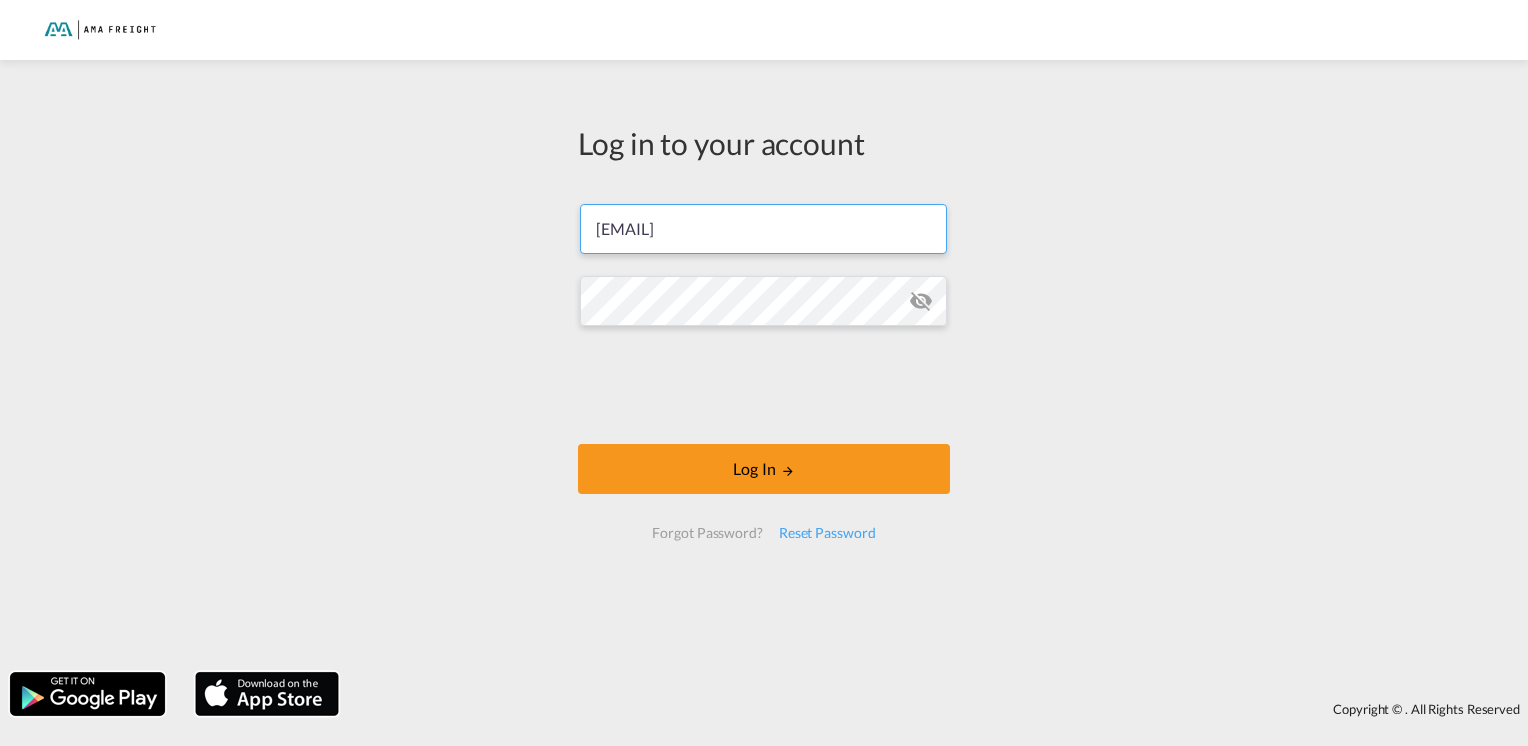 type on "[EMAIL]" 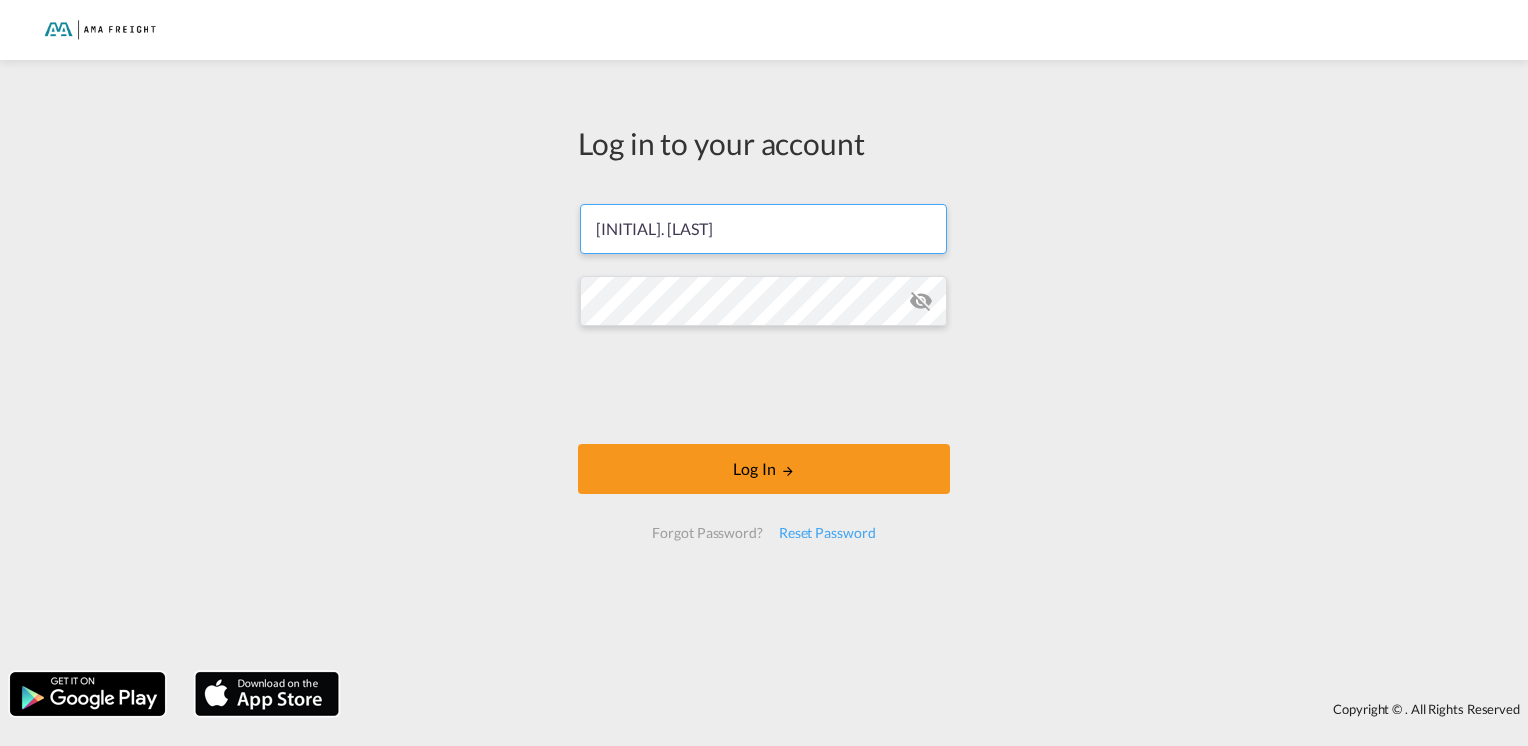 type on "m.heppe@[EMAIL]" 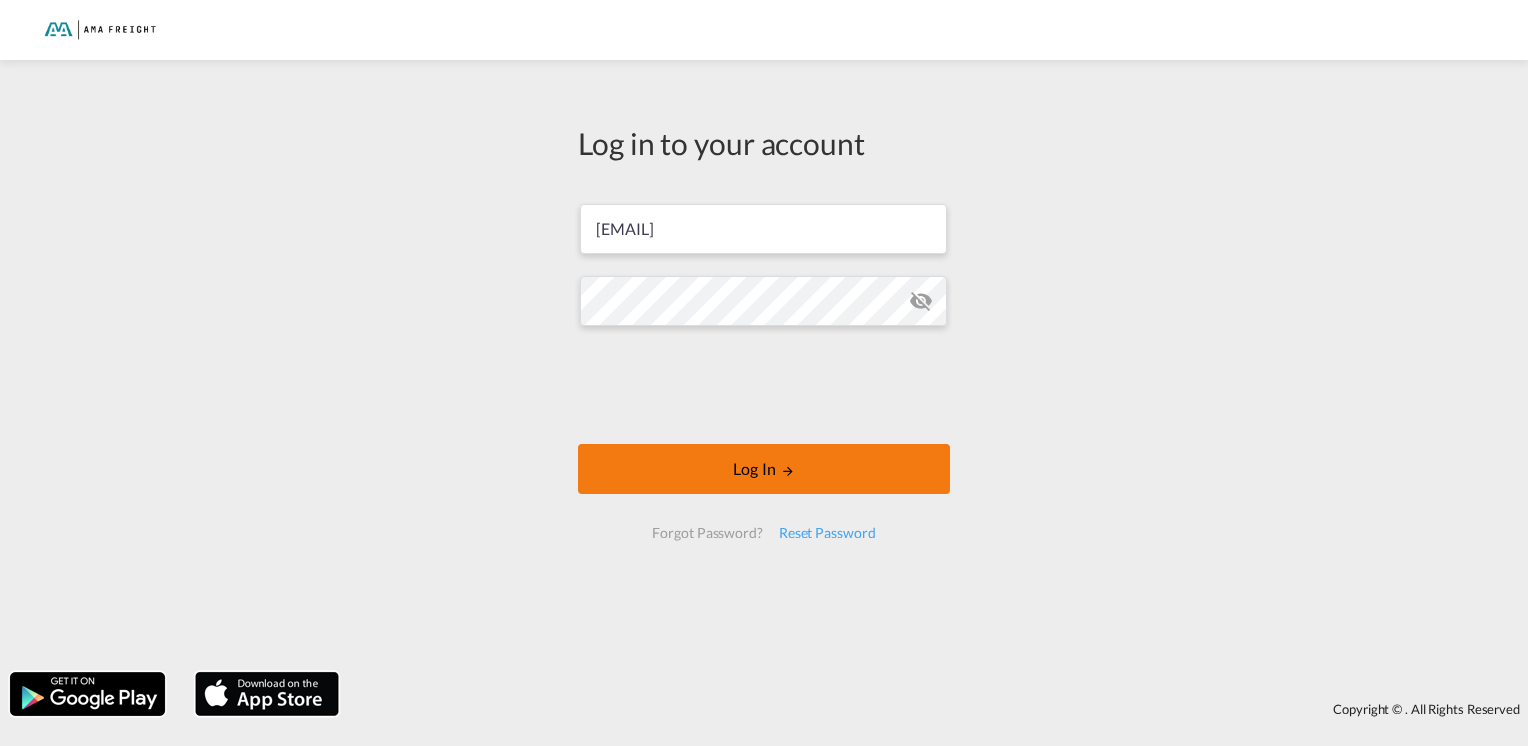 click on "Log In" at bounding box center (764, 469) 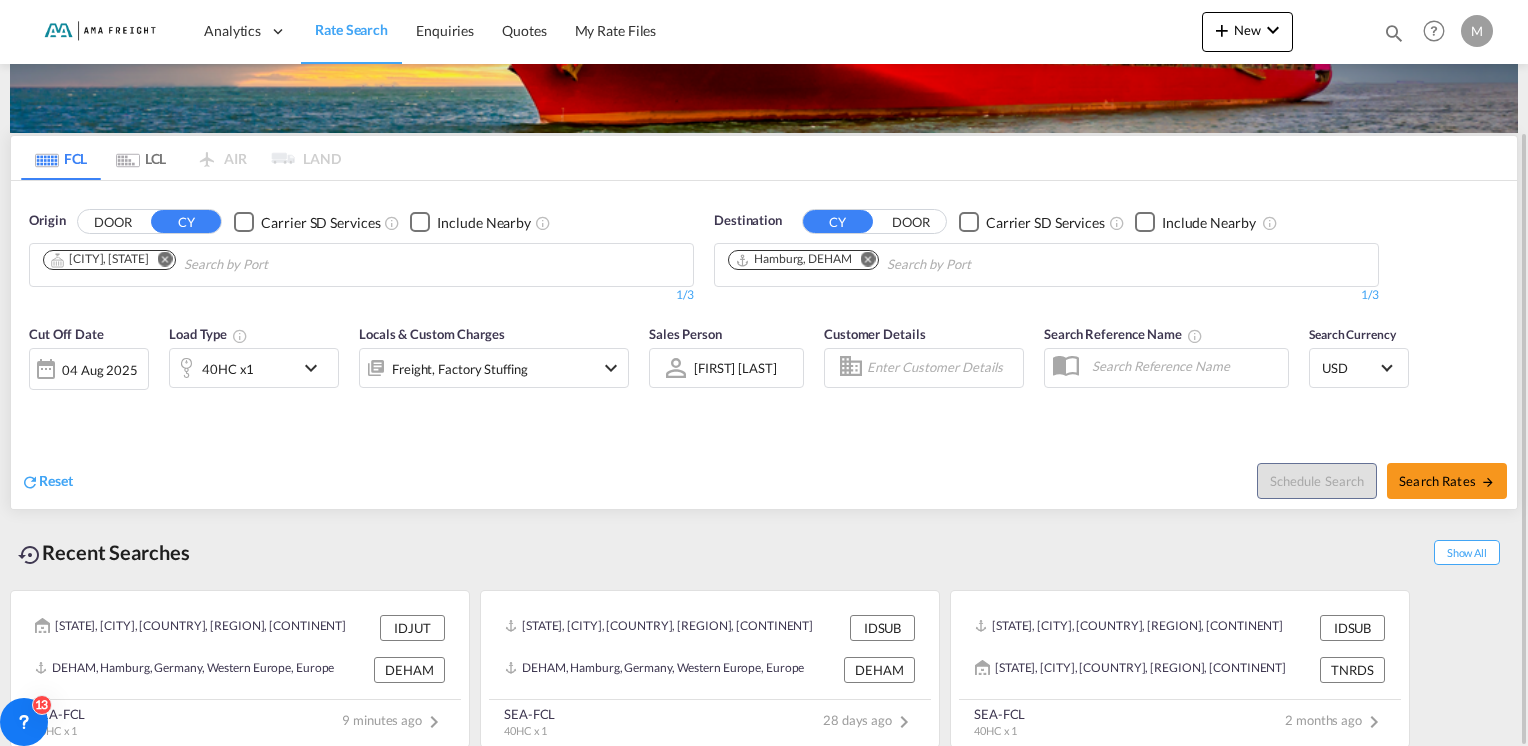 scroll, scrollTop: 155, scrollLeft: 0, axis: vertical 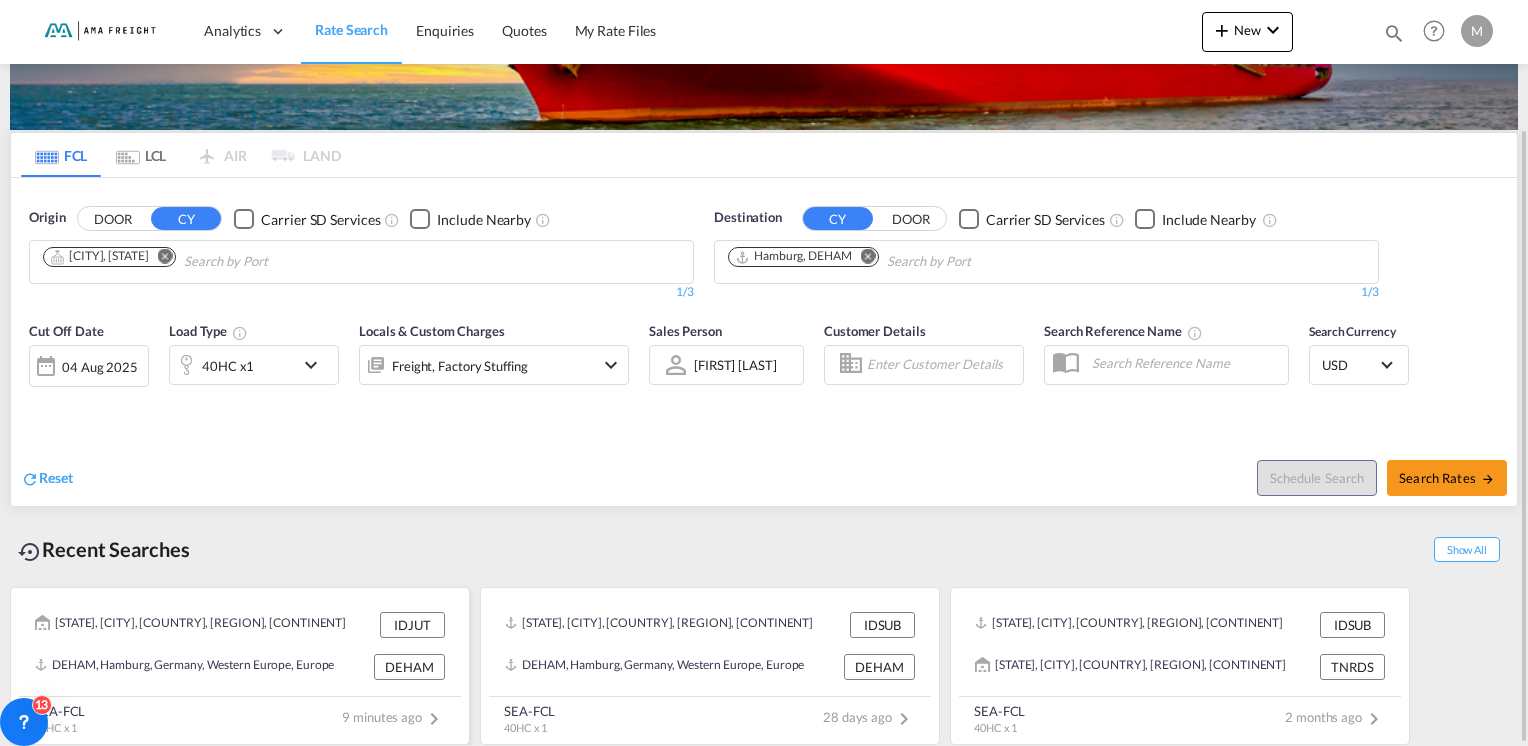 click on "9 minutes ago" at bounding box center [394, 717] 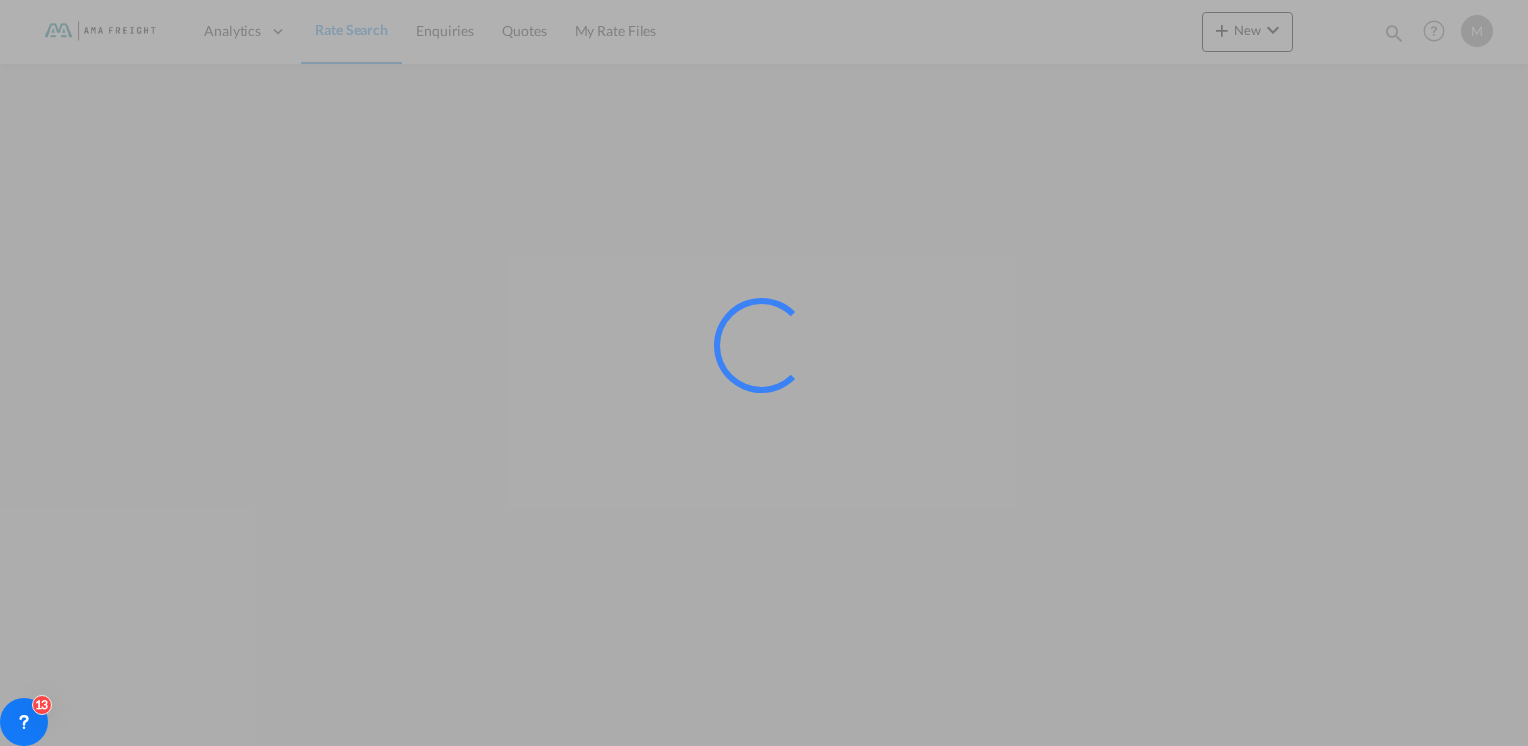 scroll, scrollTop: 0, scrollLeft: 0, axis: both 